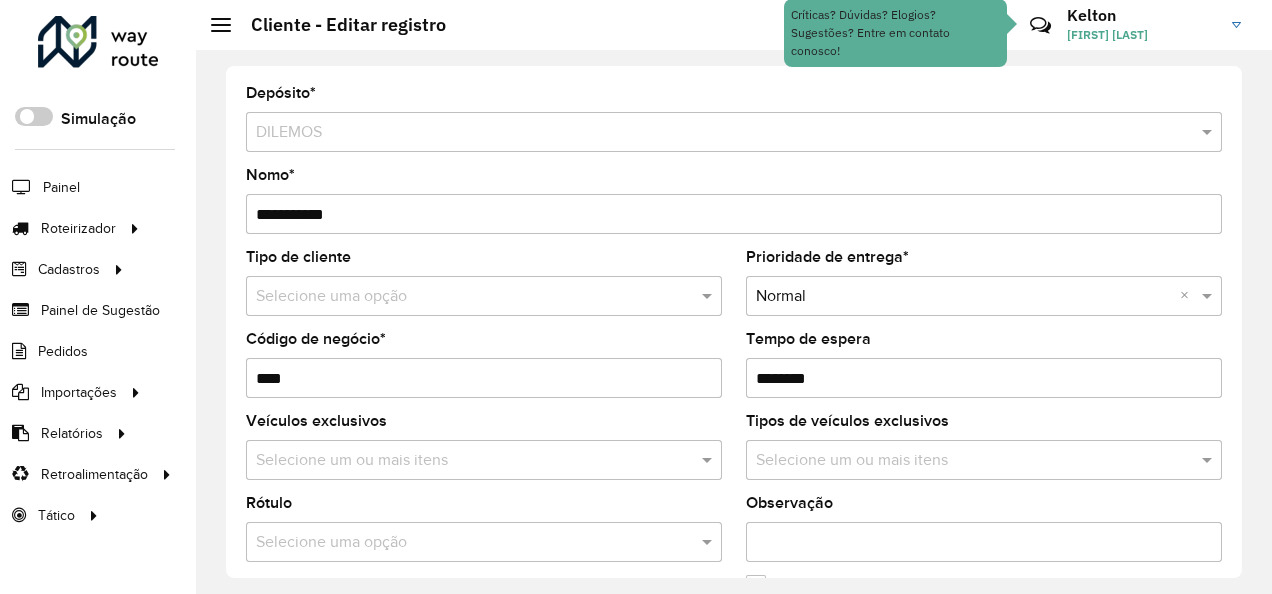 scroll, scrollTop: 0, scrollLeft: 0, axis: both 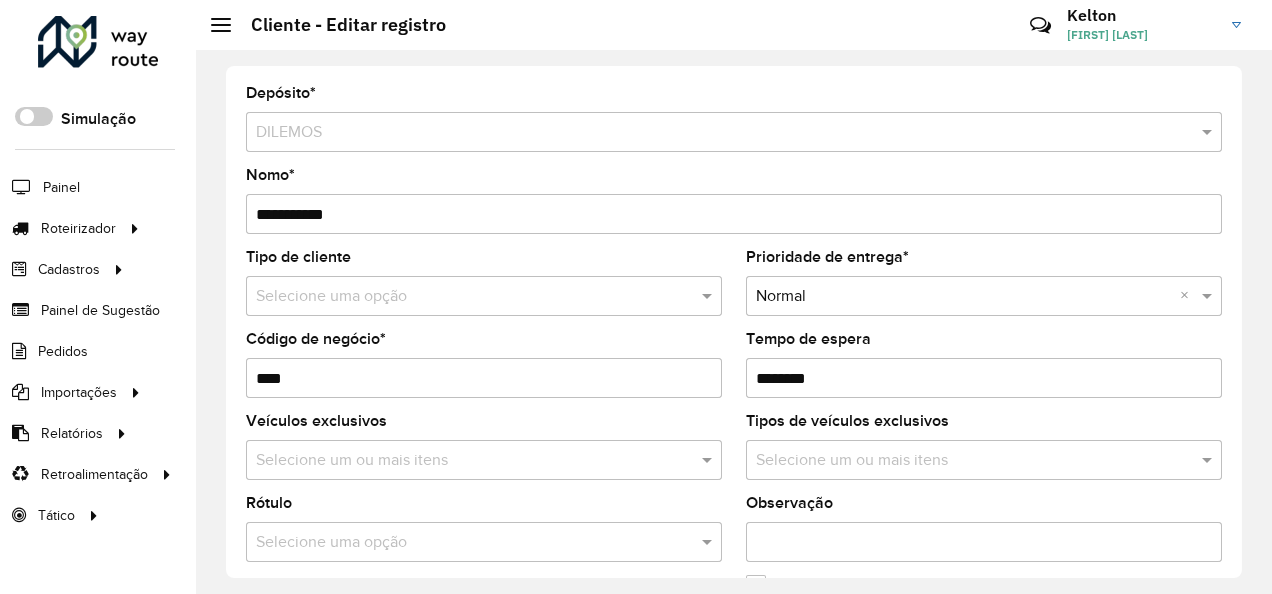 click 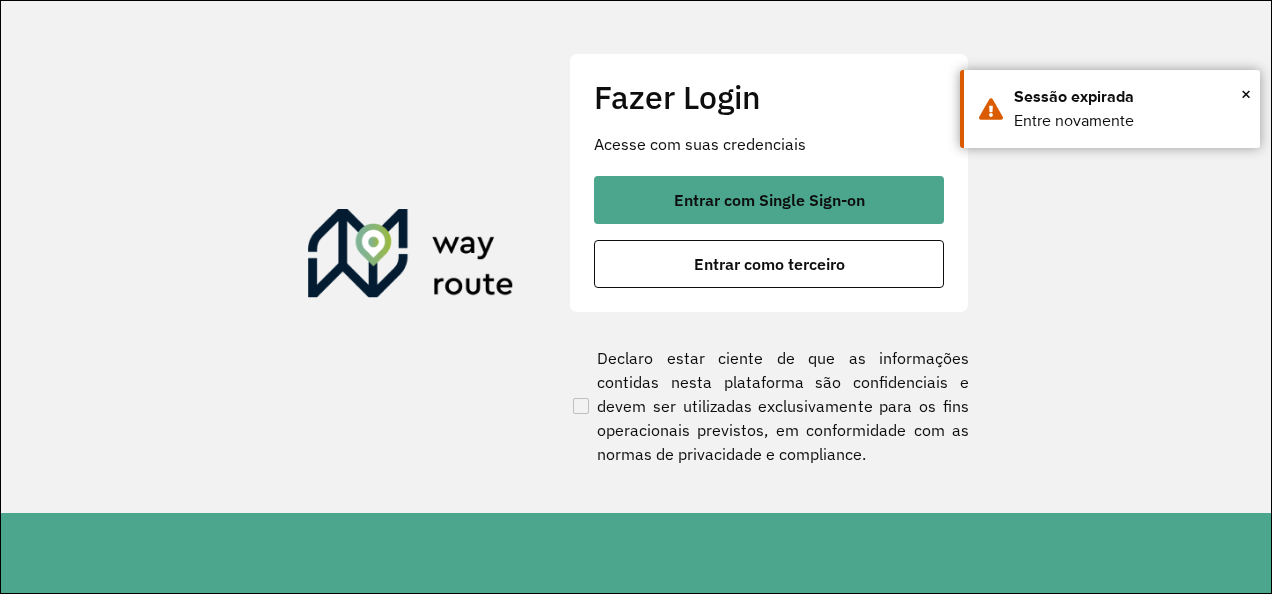 scroll, scrollTop: 0, scrollLeft: 0, axis: both 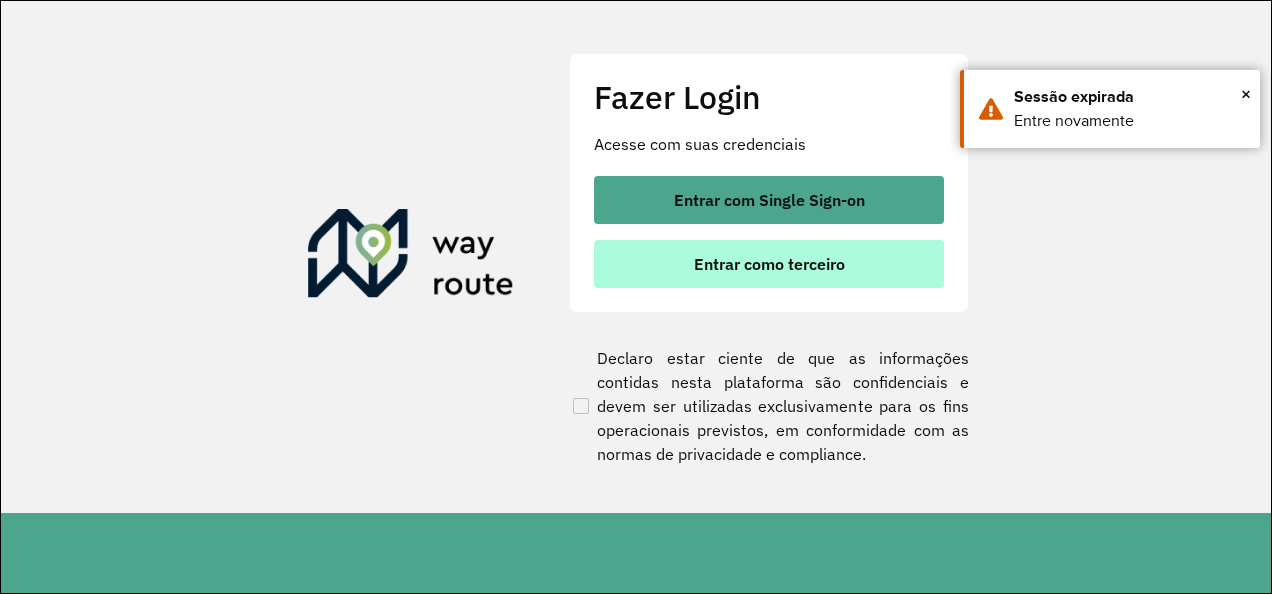 click on "Entrar como terceiro" at bounding box center [769, 264] 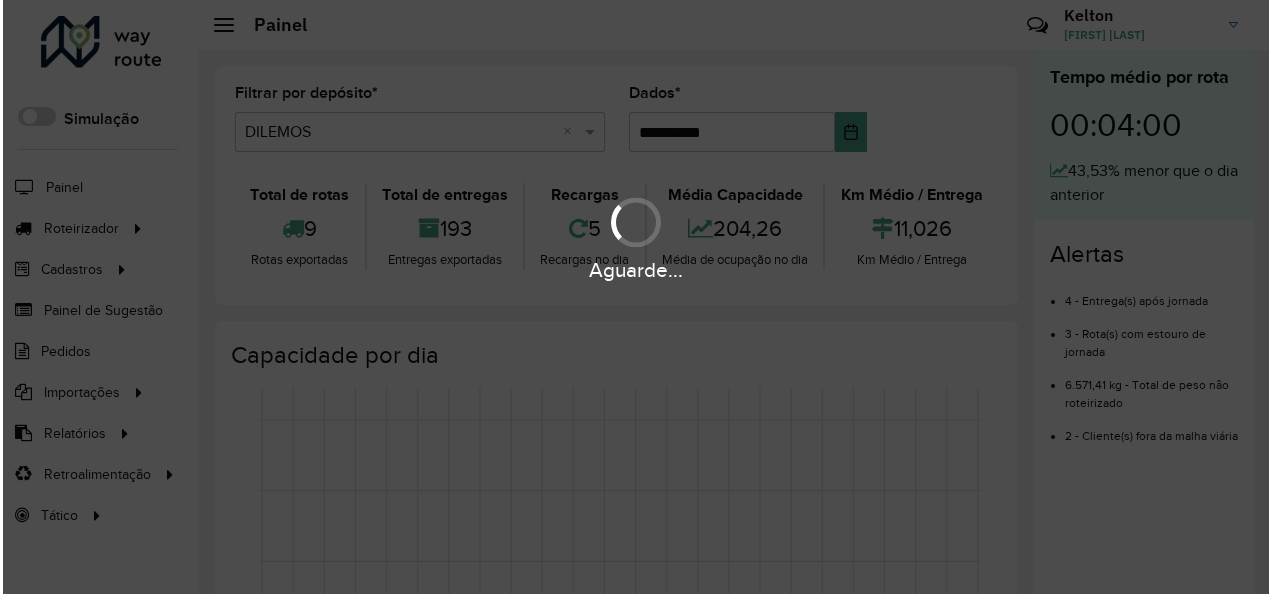 scroll, scrollTop: 0, scrollLeft: 0, axis: both 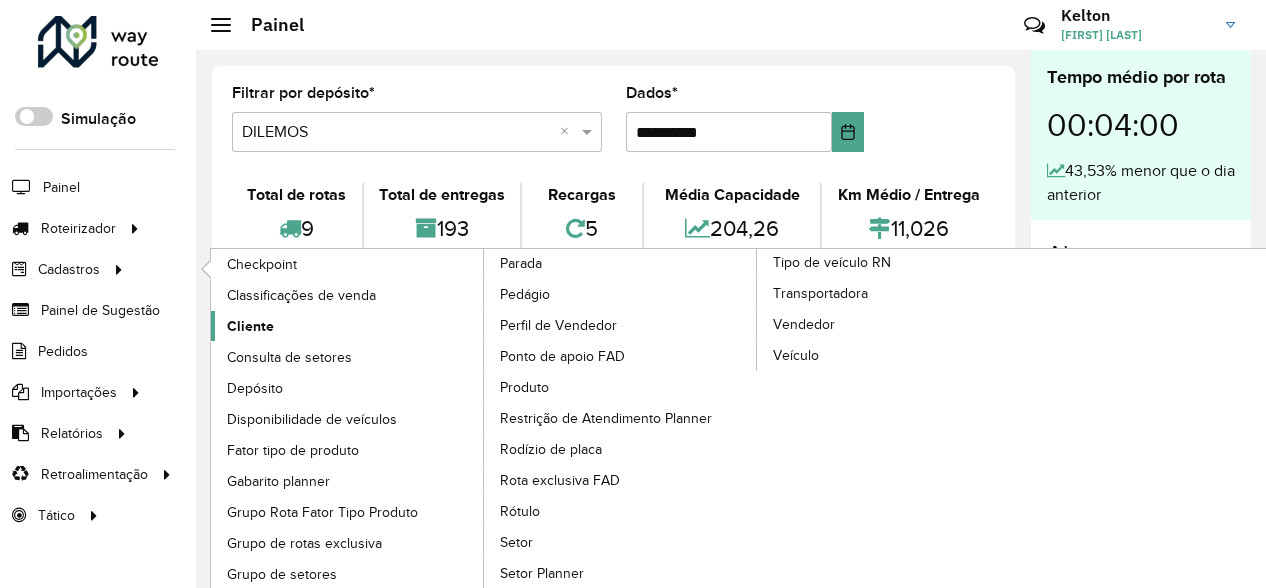 click on "Cliente" 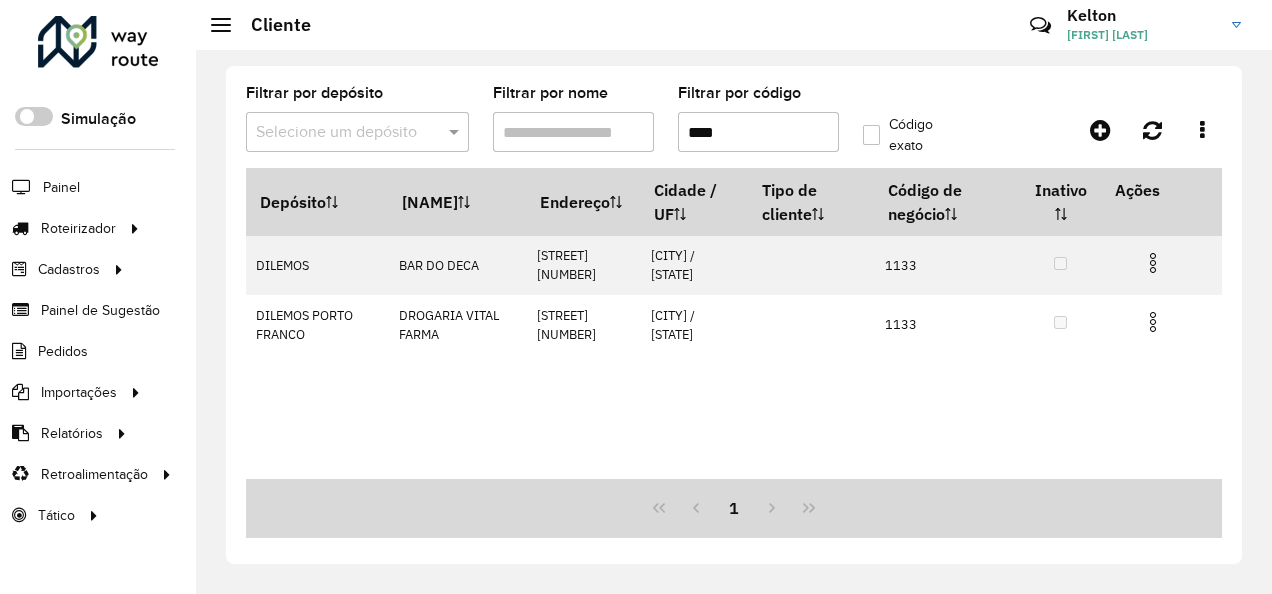 click on "****" at bounding box center (758, 132) 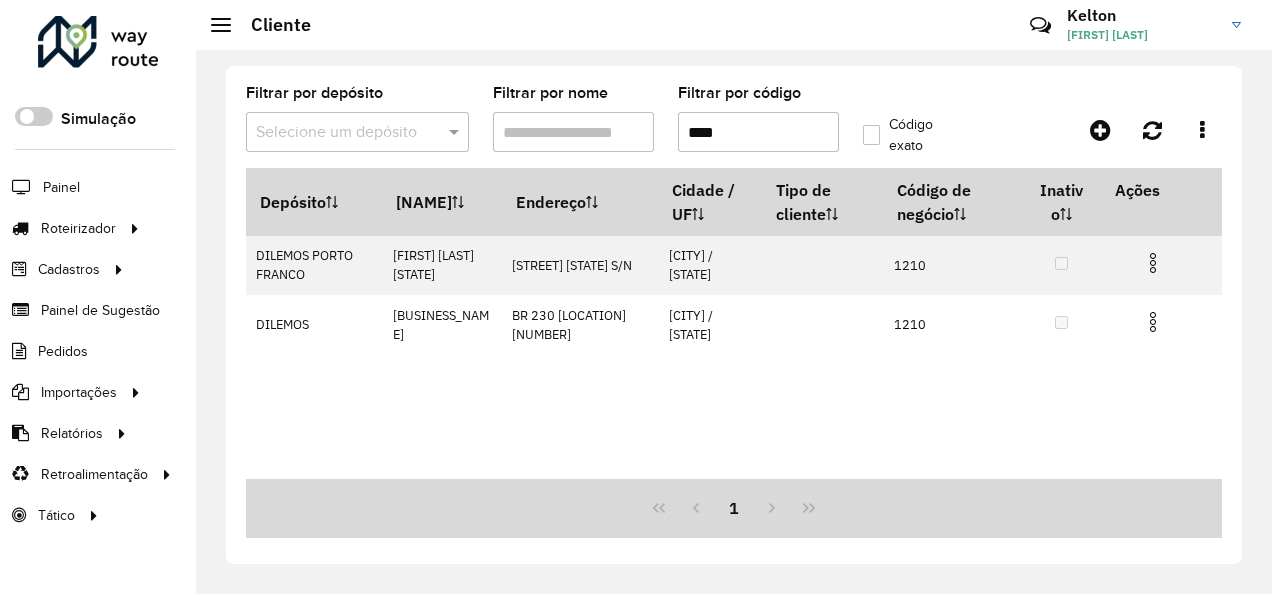 type on "****" 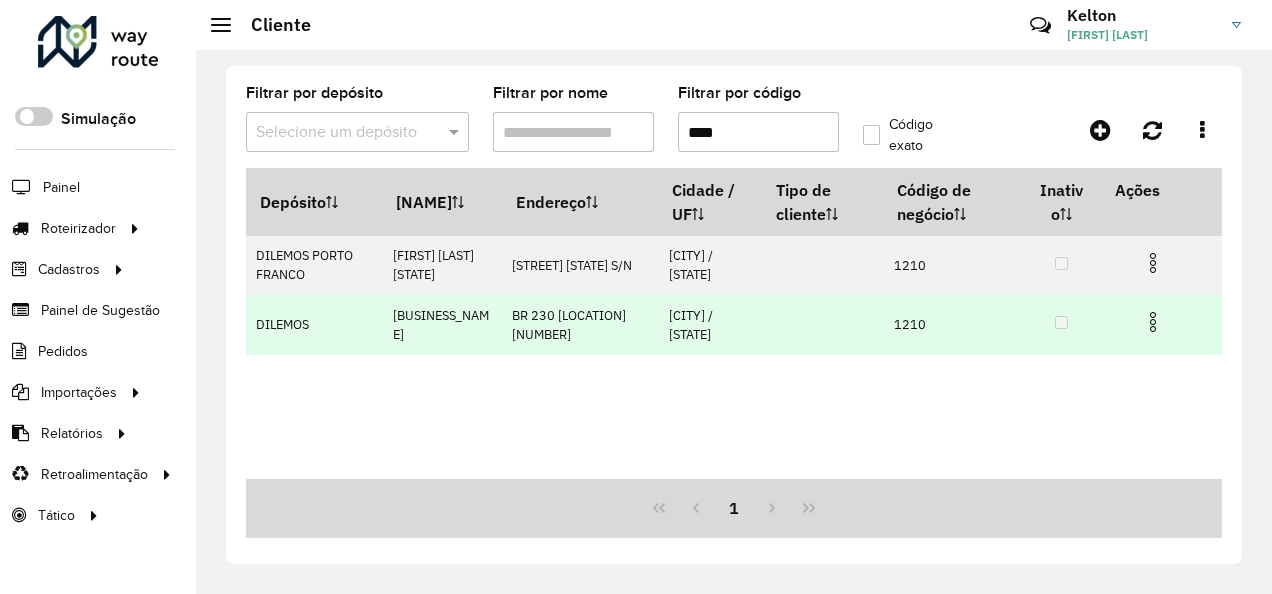 click at bounding box center [1153, 322] 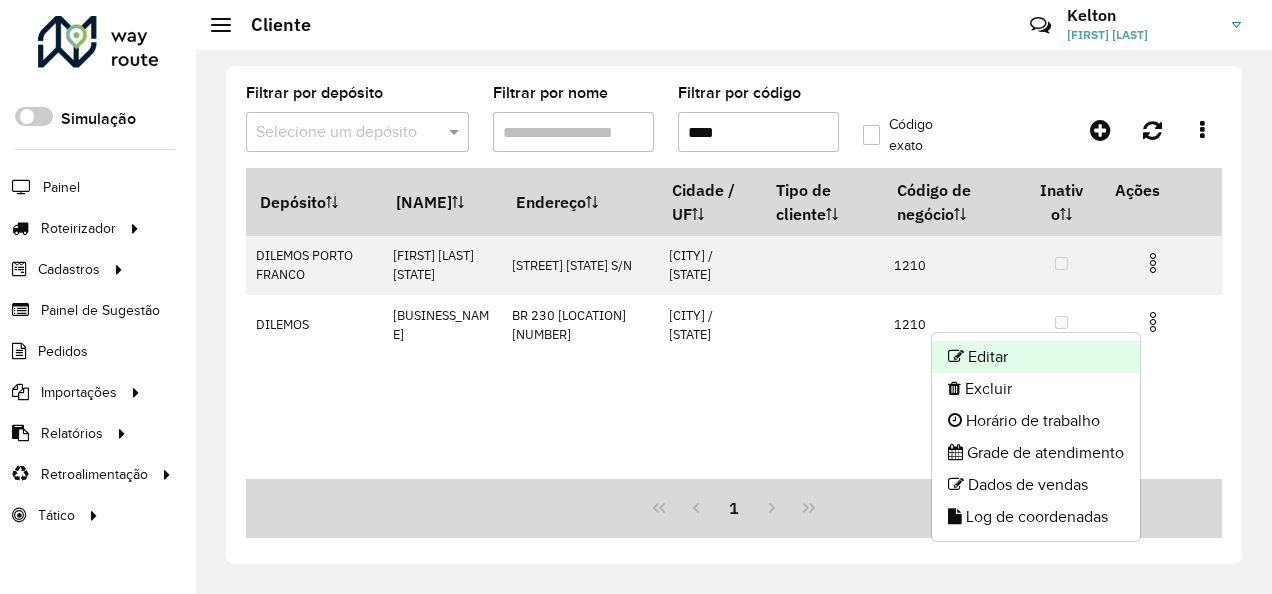 click on "Editar" 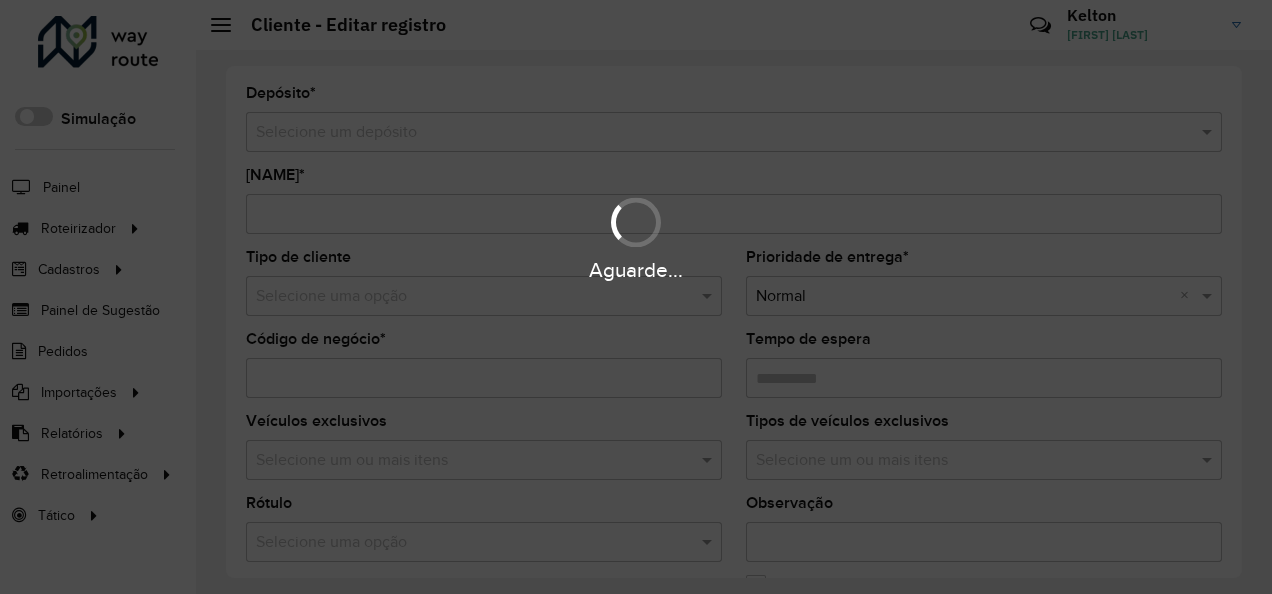 type on "**********" 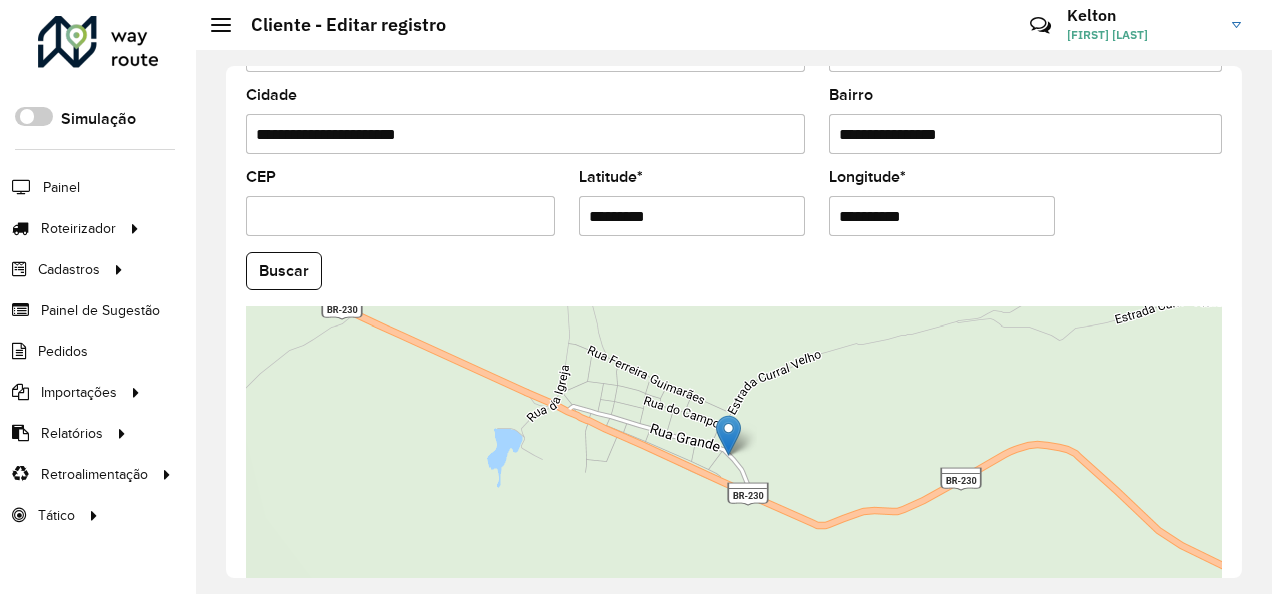 scroll, scrollTop: 792, scrollLeft: 0, axis: vertical 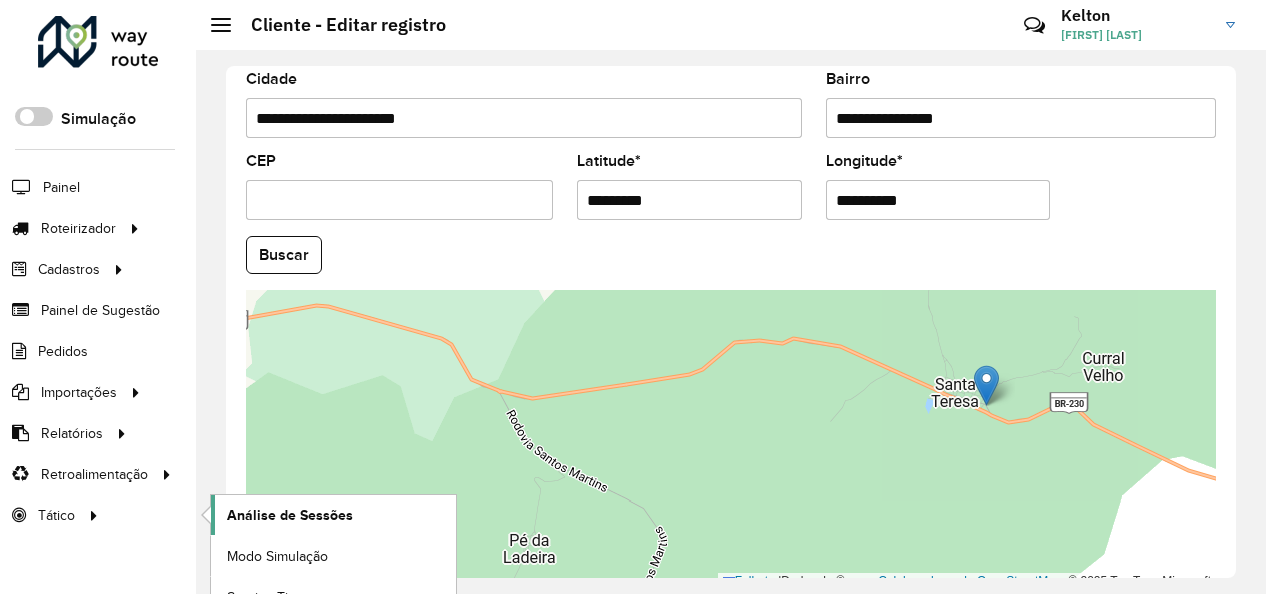 click on "Análise de Sessões" 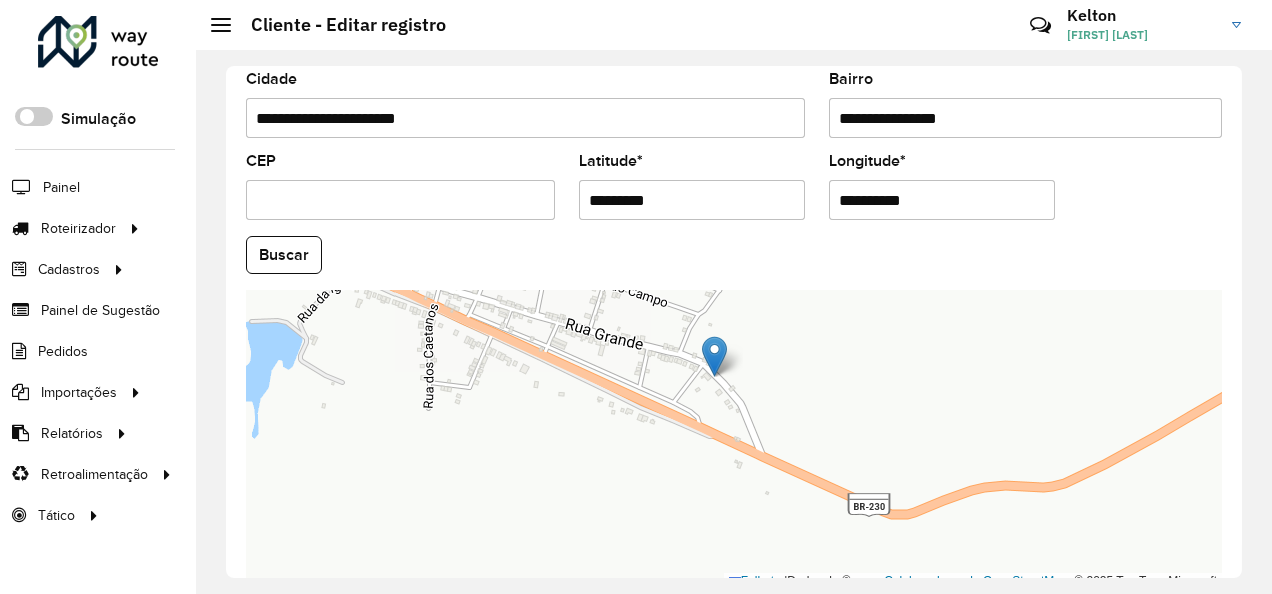 click on "Folheto   |  Dados do © mapa  Colaboradores do OpenStreetMap , © 2025 TomTom, Microsoft" at bounding box center [734, 440] 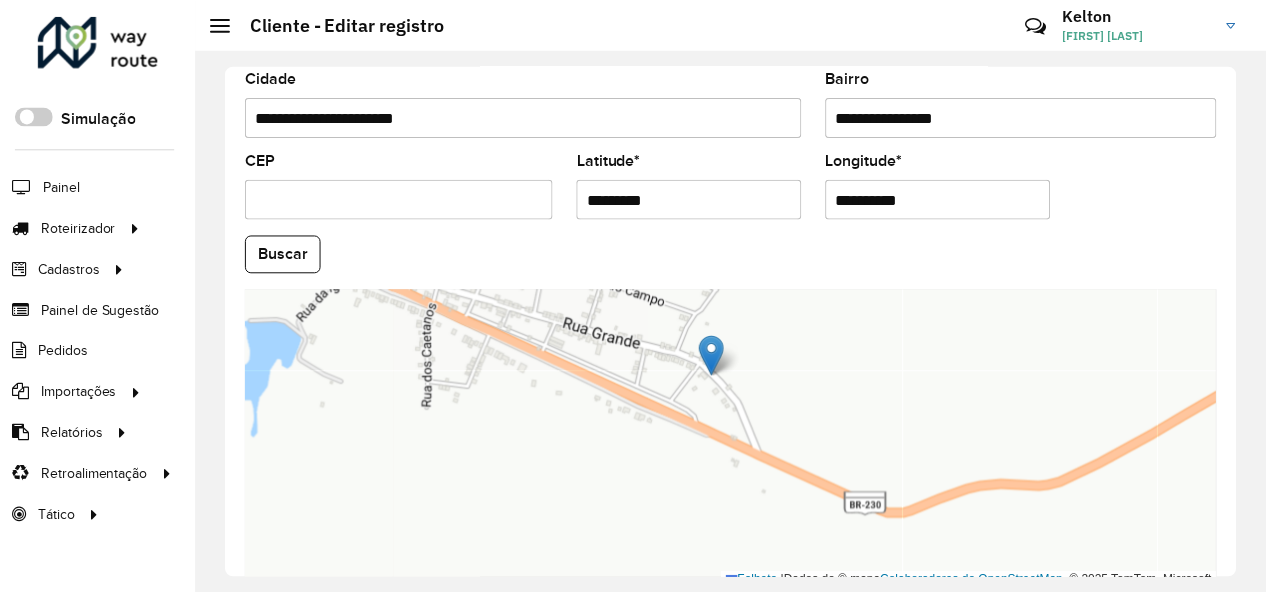 scroll, scrollTop: 800, scrollLeft: 0, axis: vertical 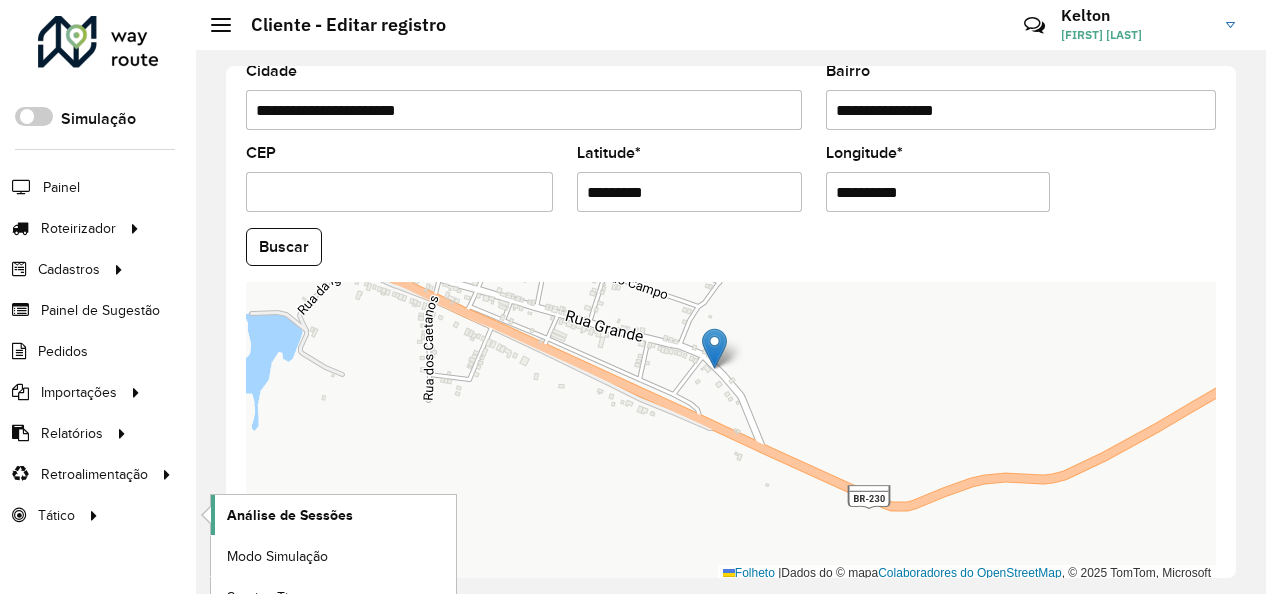 click on "Análise de Sessões" 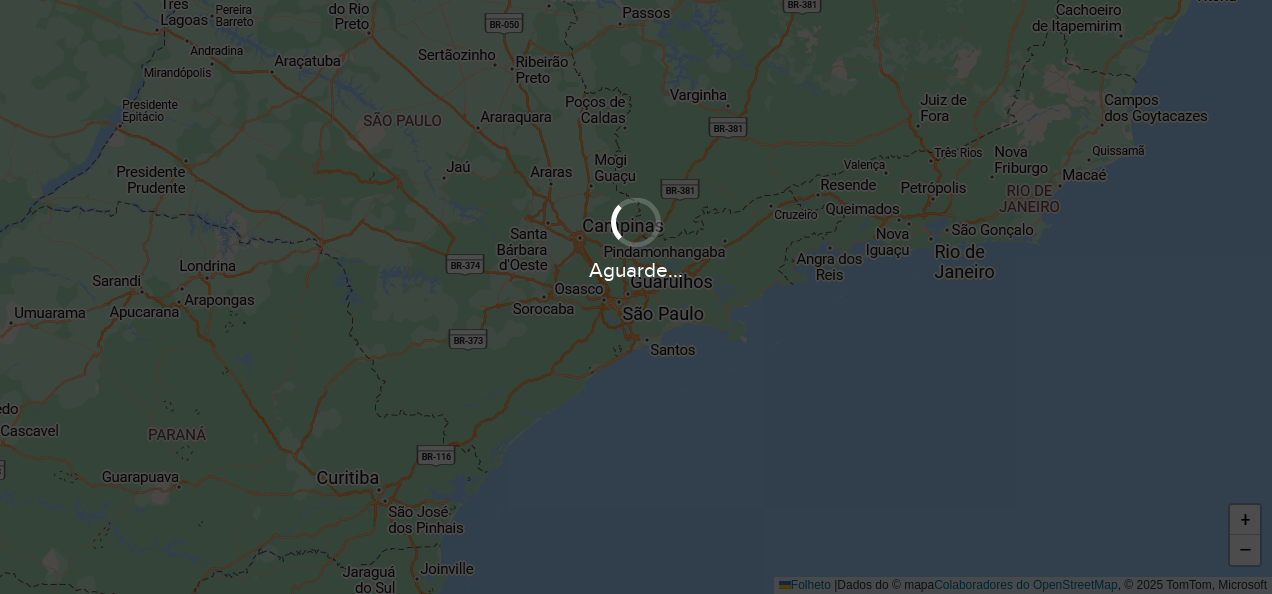 scroll, scrollTop: 0, scrollLeft: 0, axis: both 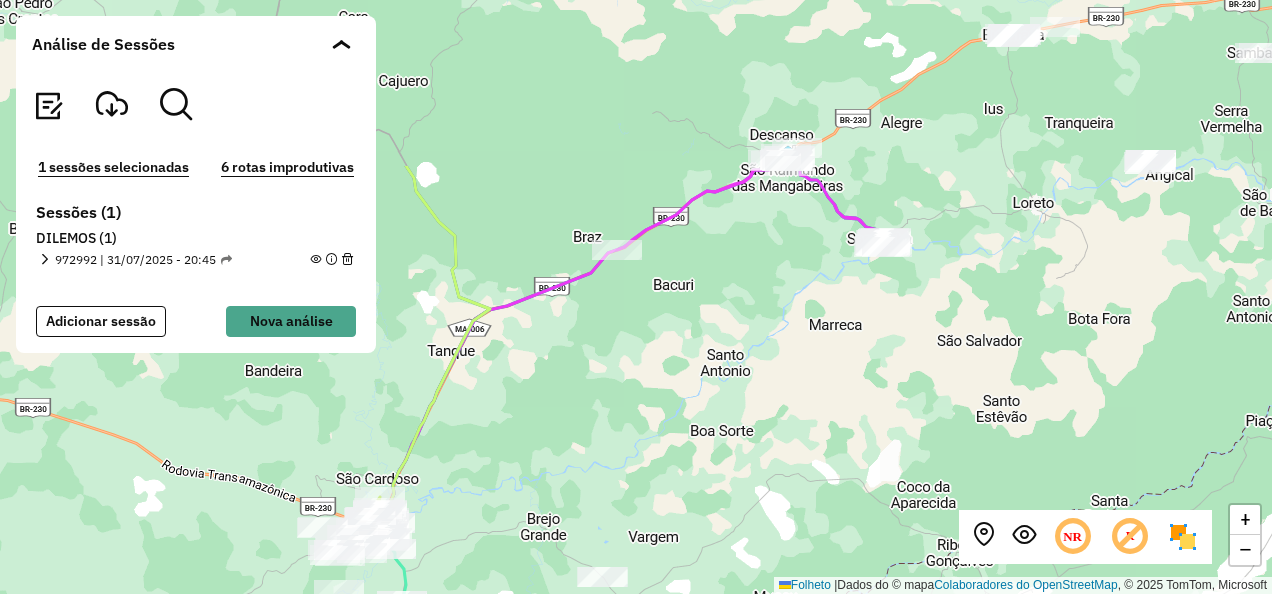 drag, startPoint x: 952, startPoint y: 115, endPoint x: 632, endPoint y: 387, distance: 419.98096 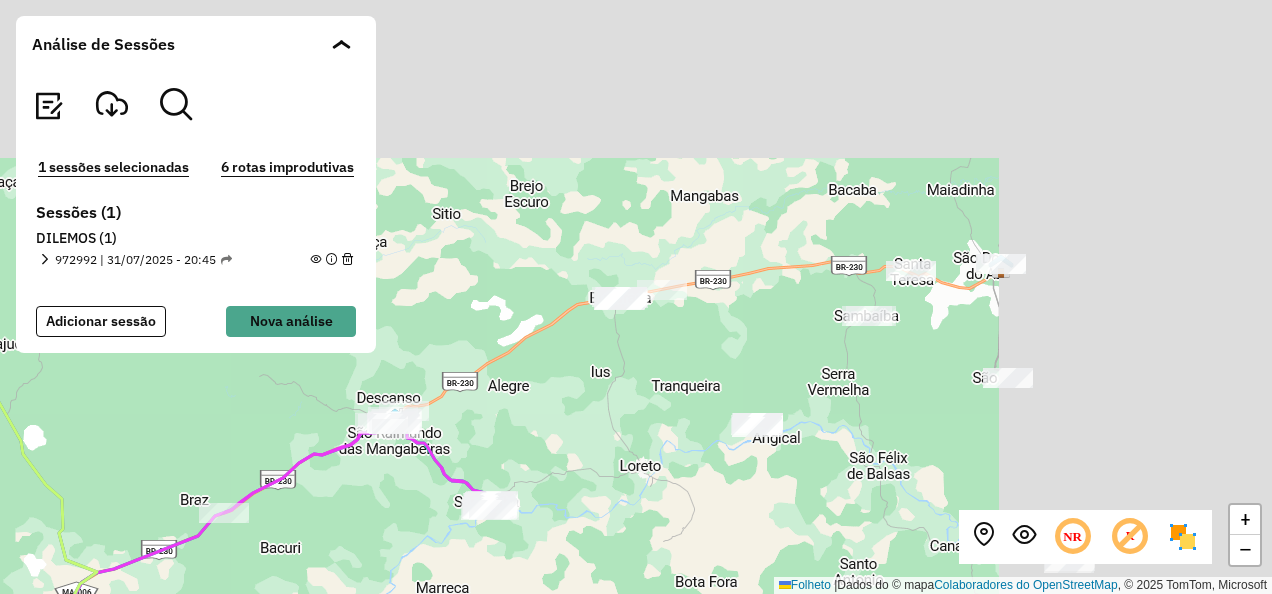 drag, startPoint x: 1034, startPoint y: 159, endPoint x: 687, endPoint y: 364, distance: 403.031 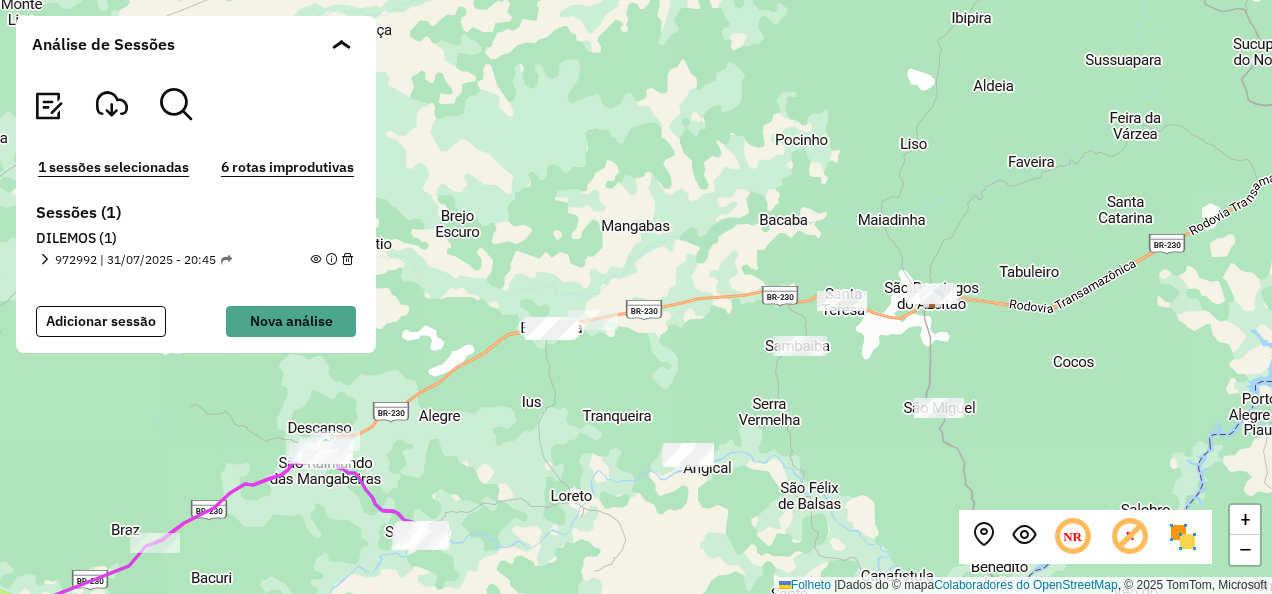 drag, startPoint x: 1017, startPoint y: 304, endPoint x: 942, endPoint y: 331, distance: 79.71198 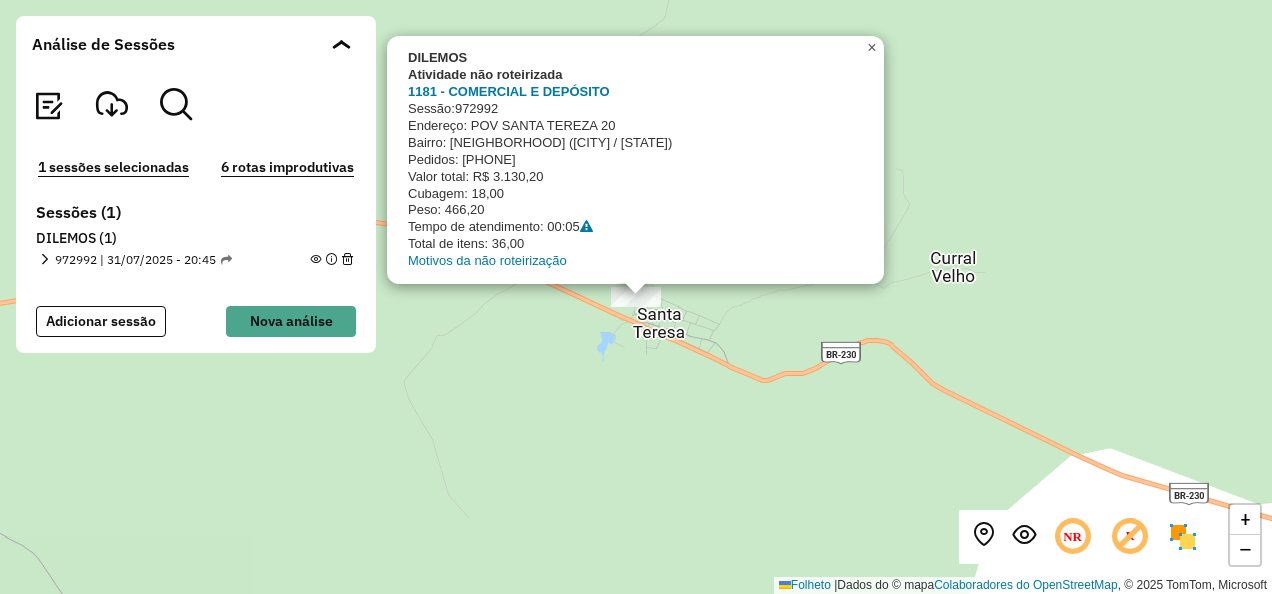 click on "×" 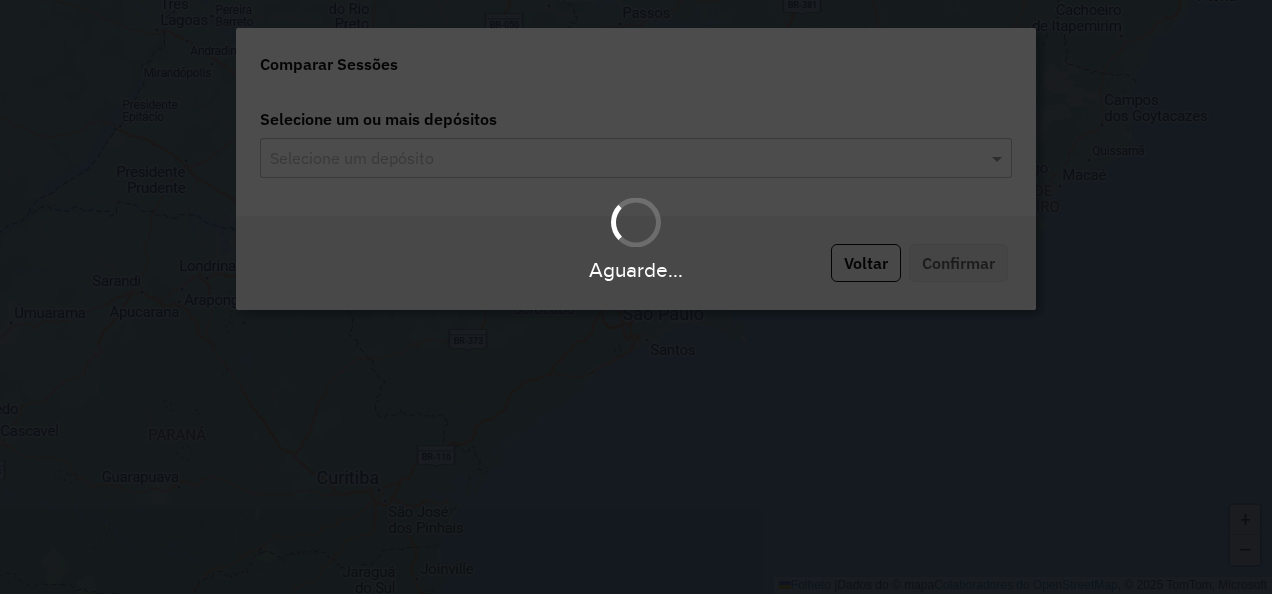 scroll, scrollTop: 0, scrollLeft: 0, axis: both 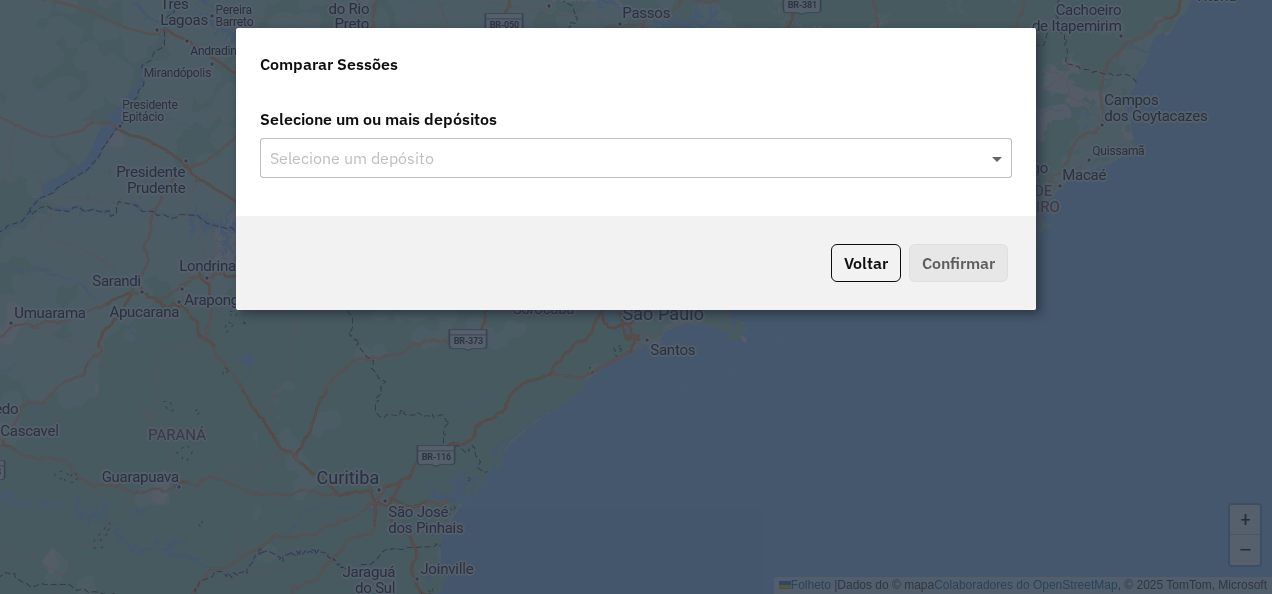 click 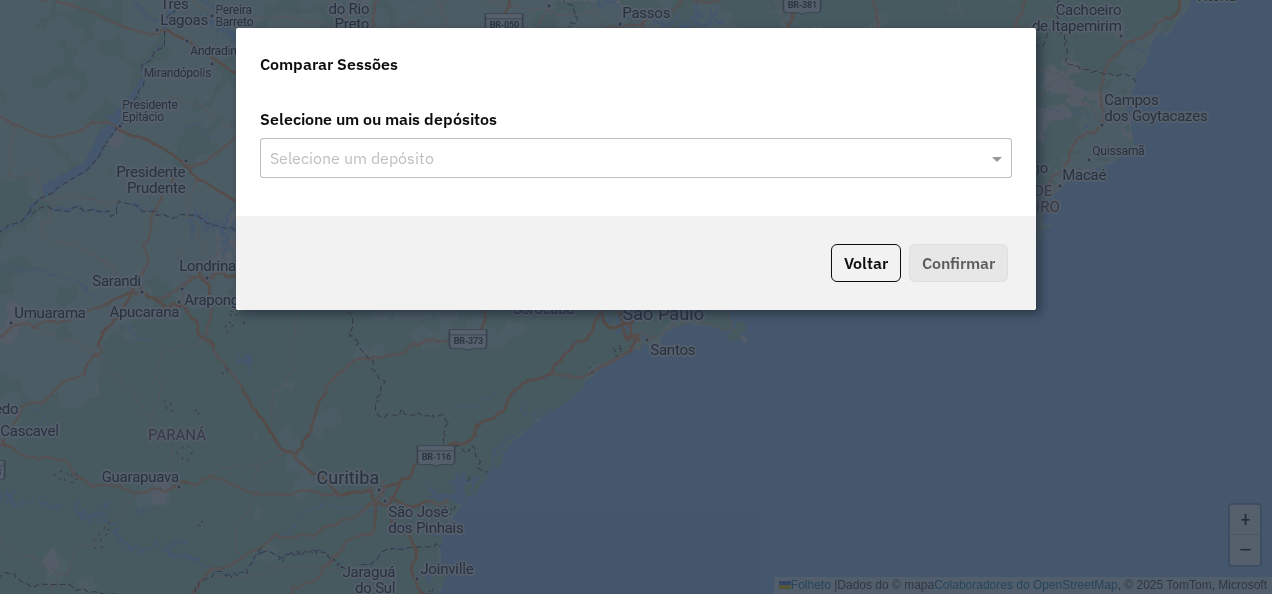 click 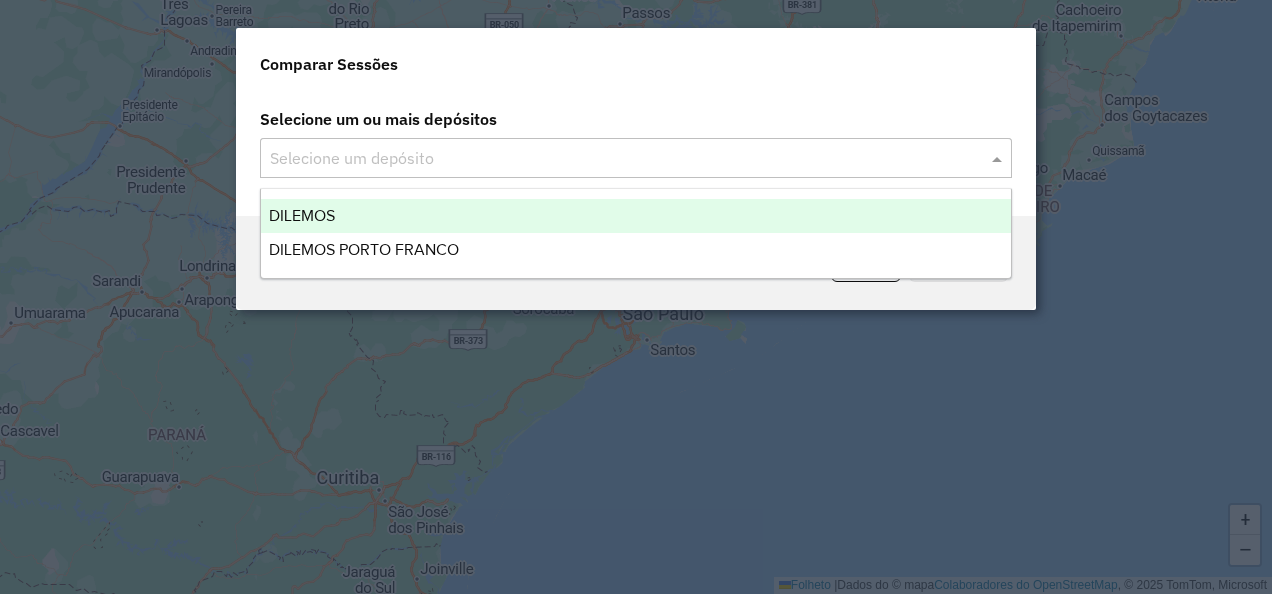 click on "DILEMOS" at bounding box center [636, 216] 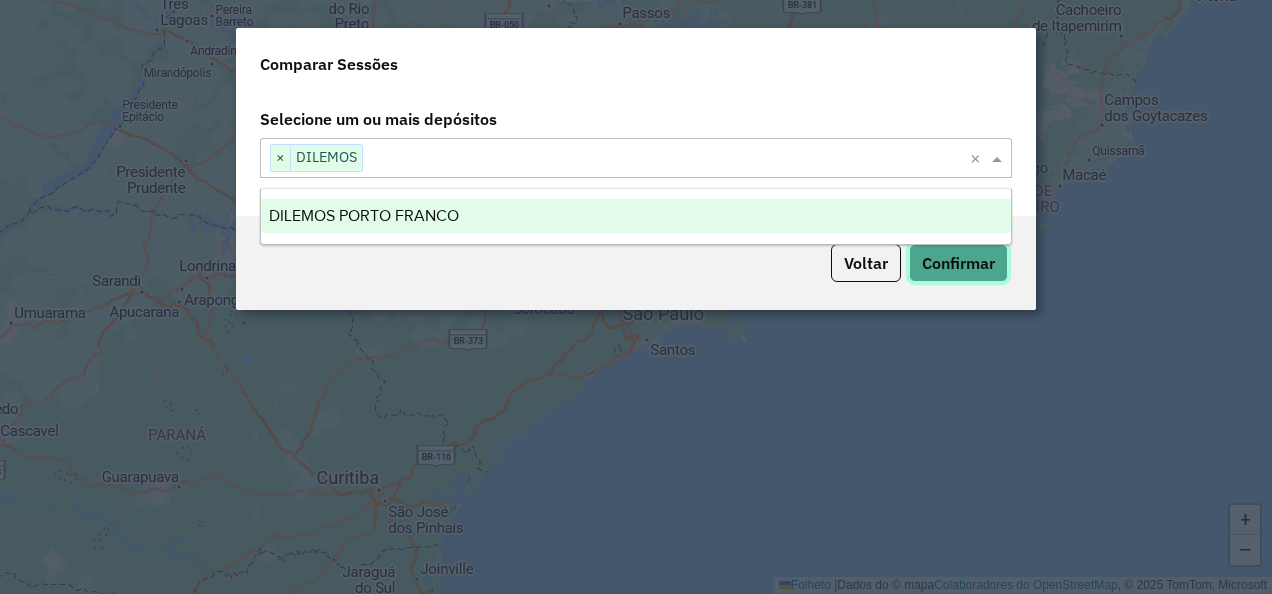 click on "Confirmar" 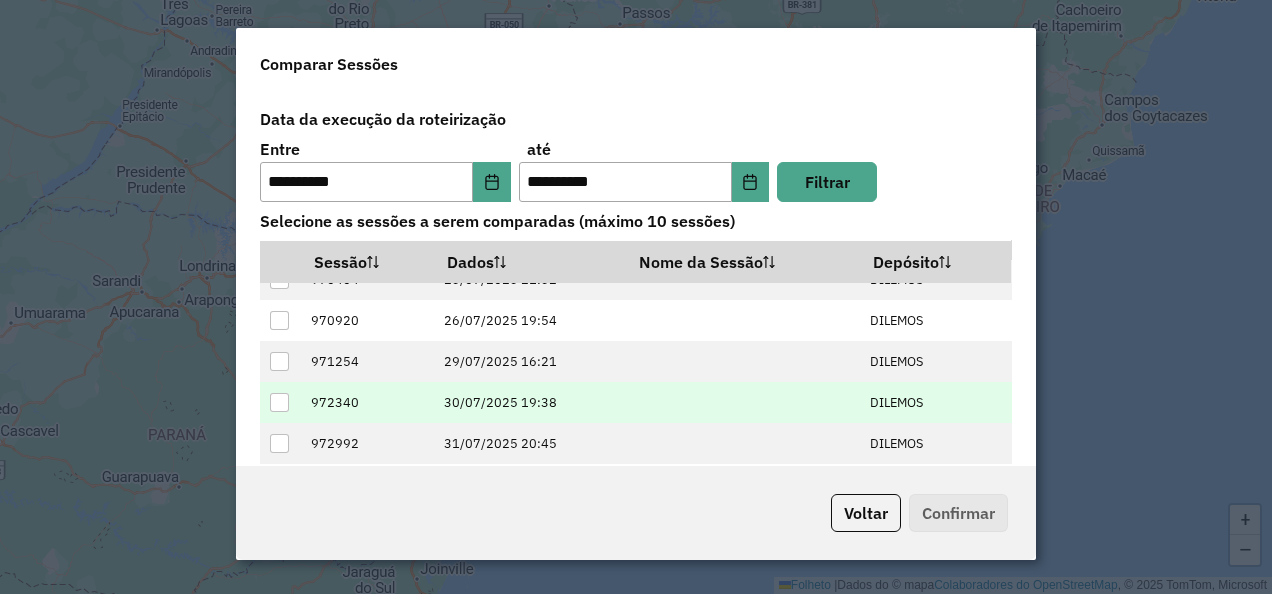 scroll, scrollTop: 37, scrollLeft: 0, axis: vertical 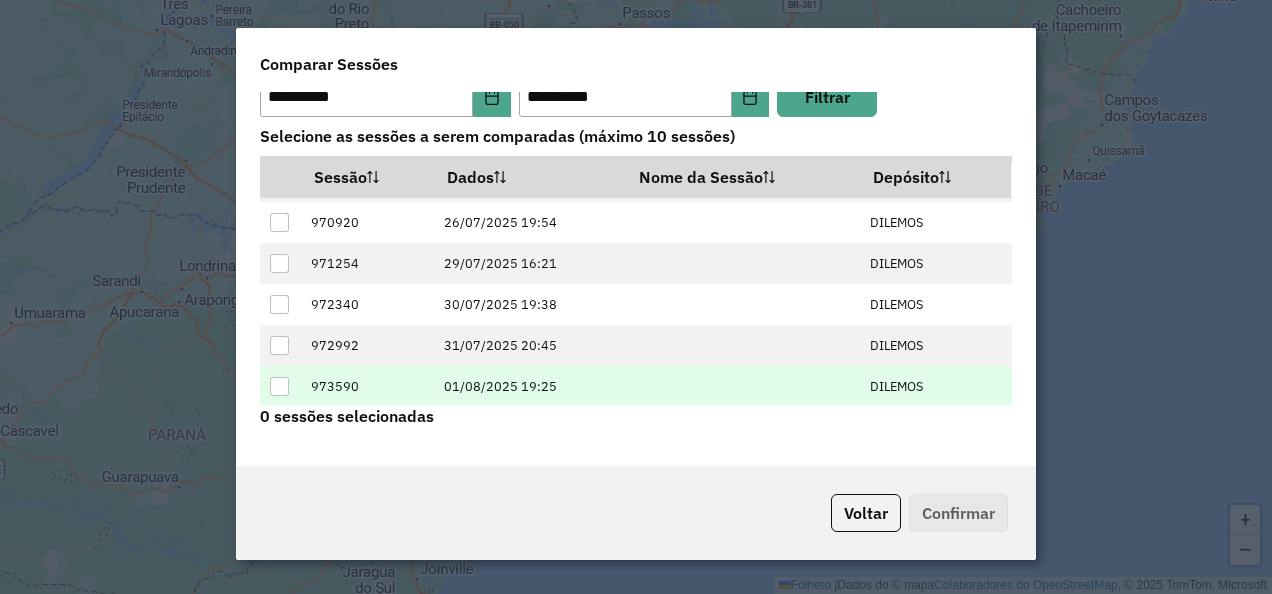 click at bounding box center [279, 386] 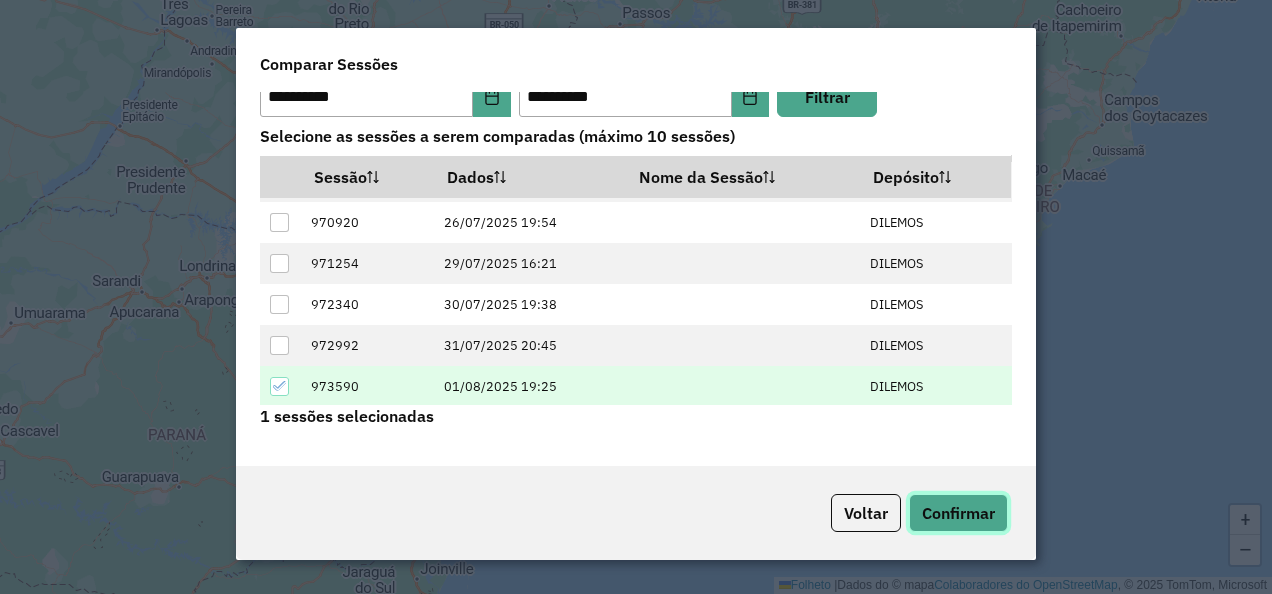 click on "Confirmar" 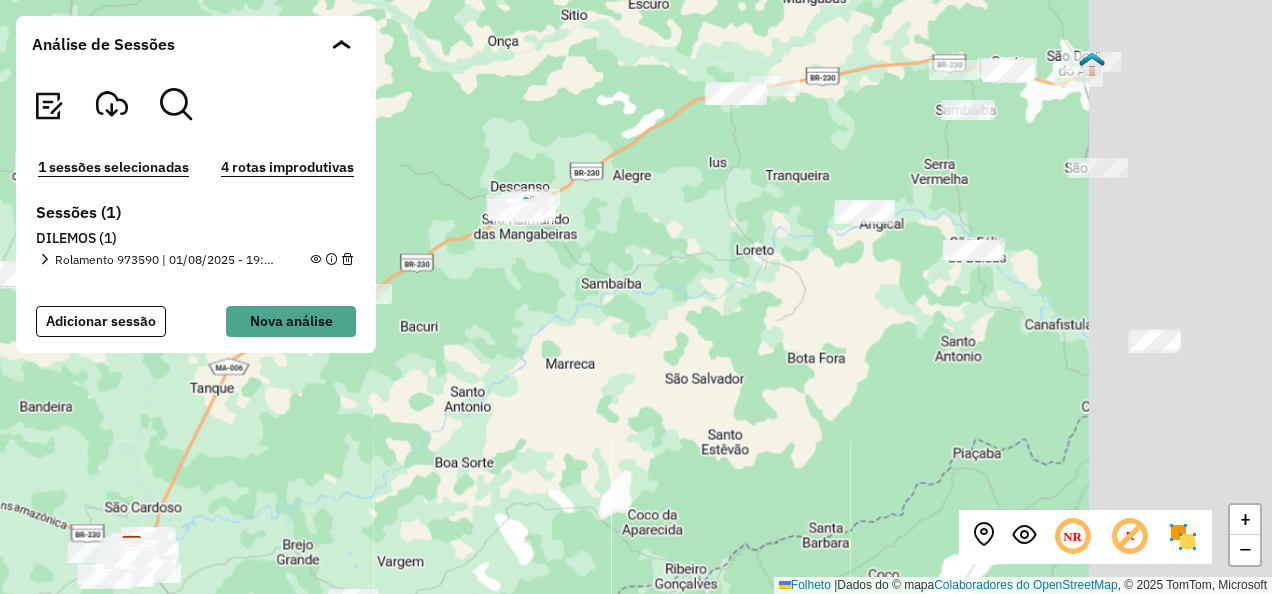 drag, startPoint x: 970, startPoint y: 162, endPoint x: 484, endPoint y: 389, distance: 536.4 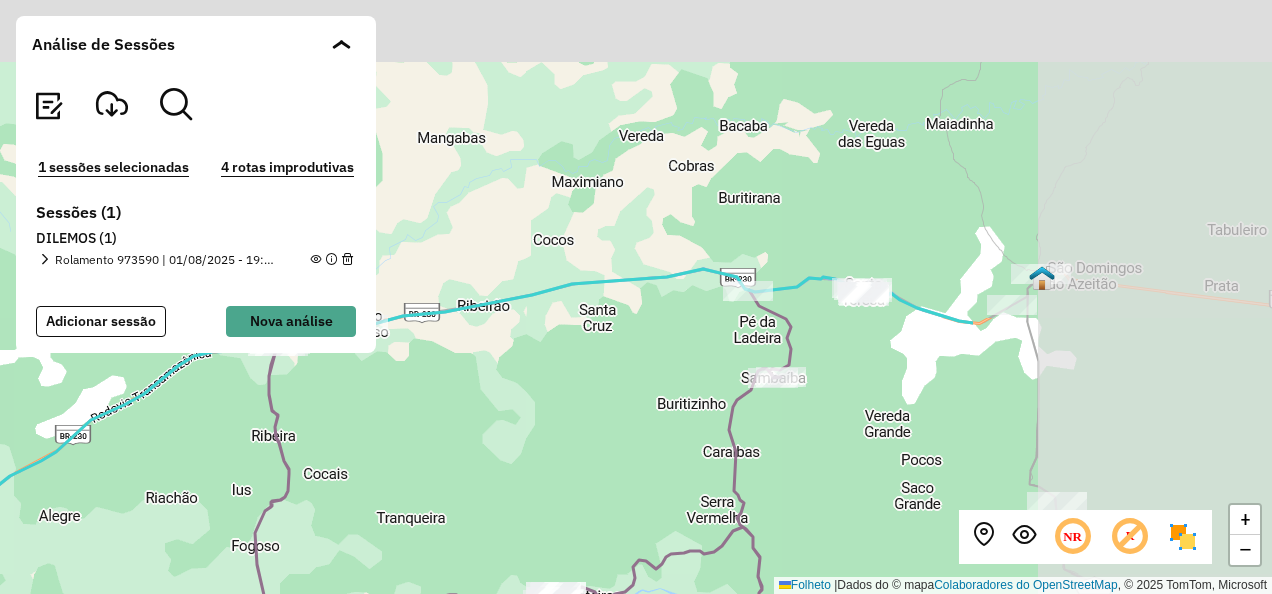 drag, startPoint x: 1034, startPoint y: 146, endPoint x: 609, endPoint y: 388, distance: 489.06952 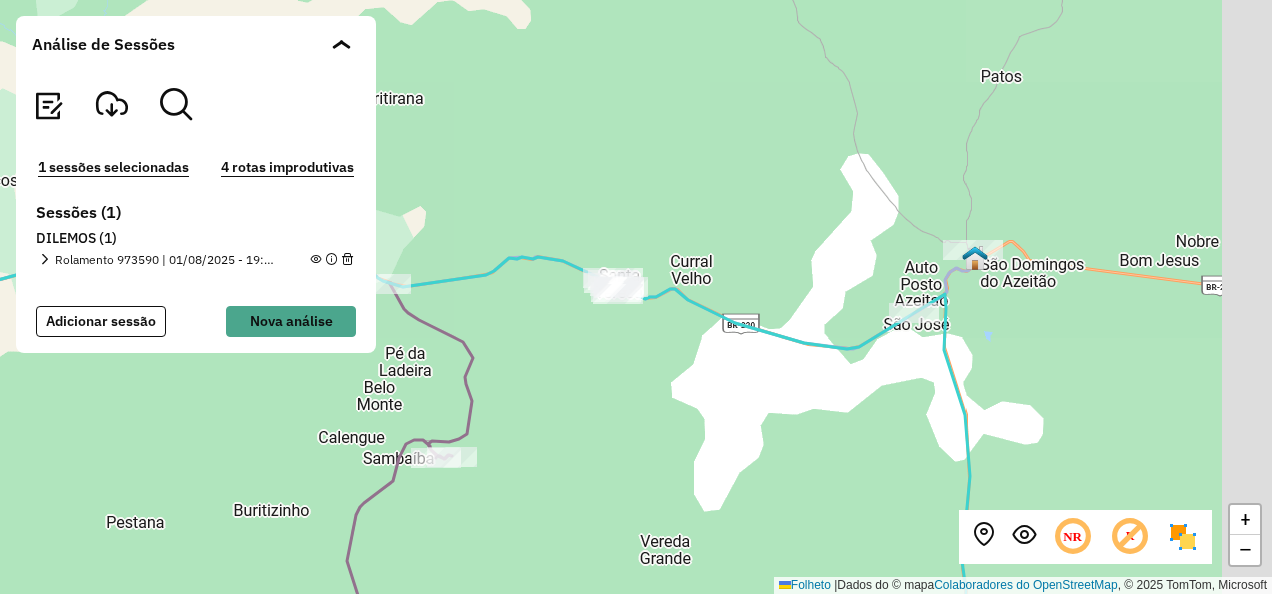 drag, startPoint x: 1094, startPoint y: 354, endPoint x: 785, endPoint y: 354, distance: 309 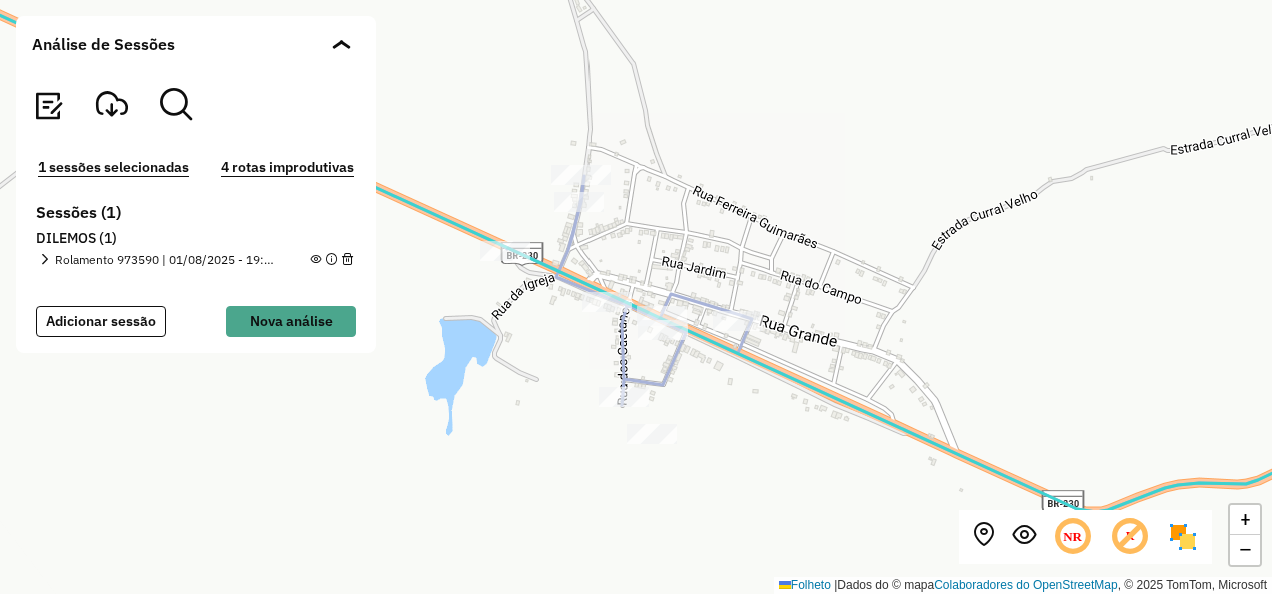 drag, startPoint x: 753, startPoint y: 278, endPoint x: 774, endPoint y: 243, distance: 40.81666 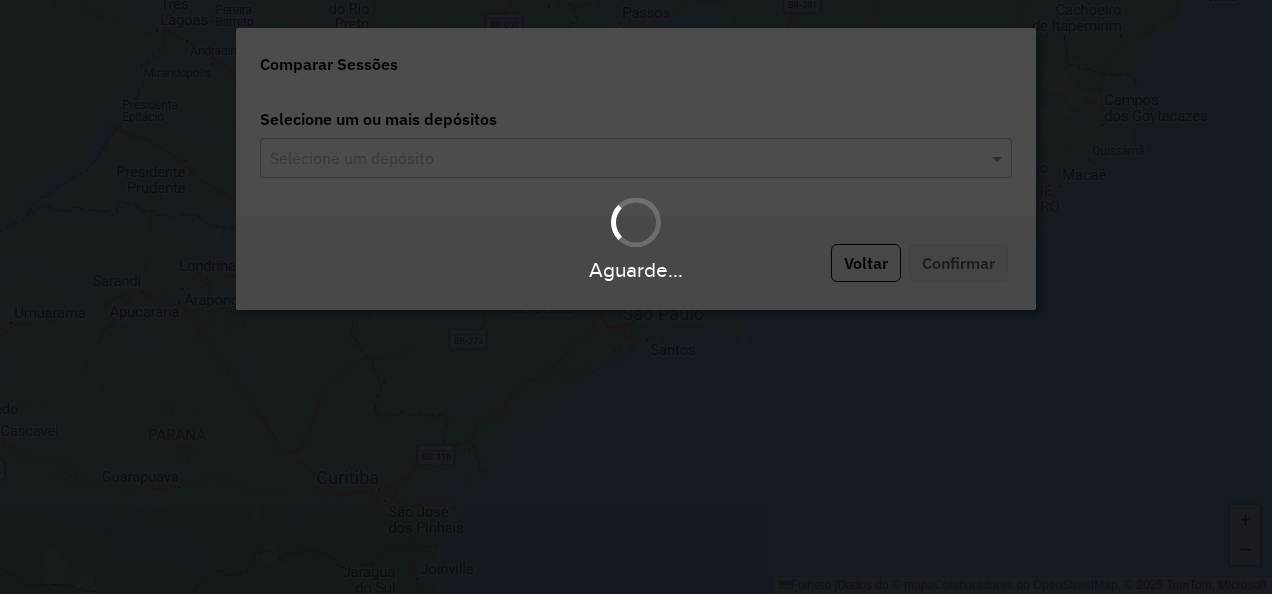 scroll, scrollTop: 0, scrollLeft: 0, axis: both 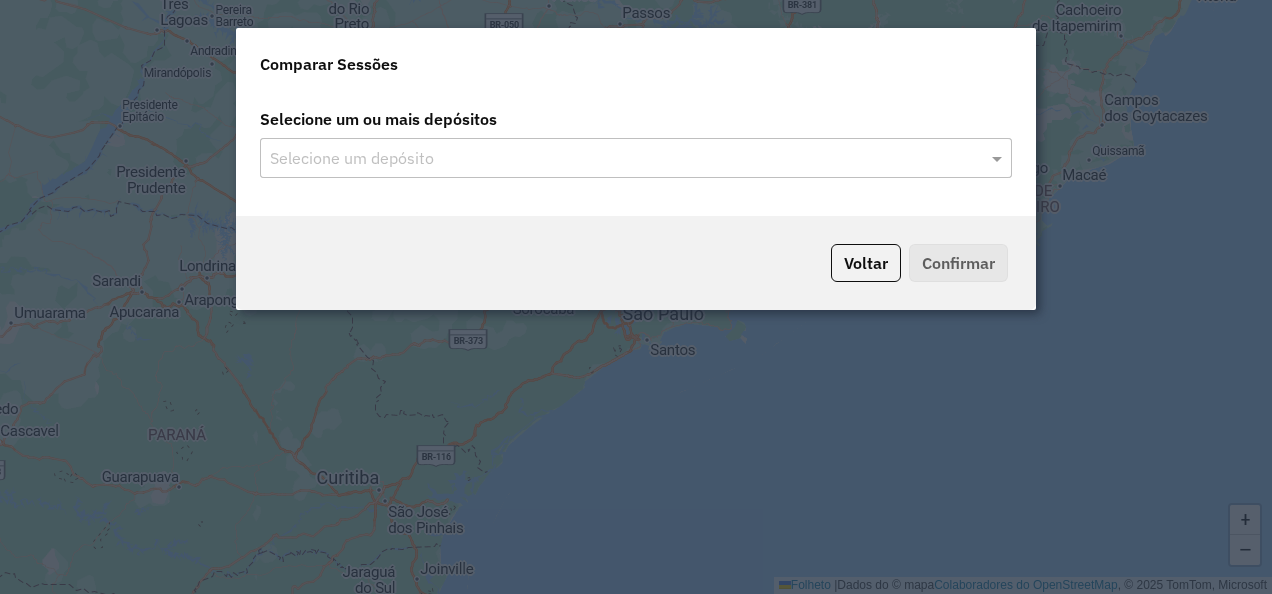 click 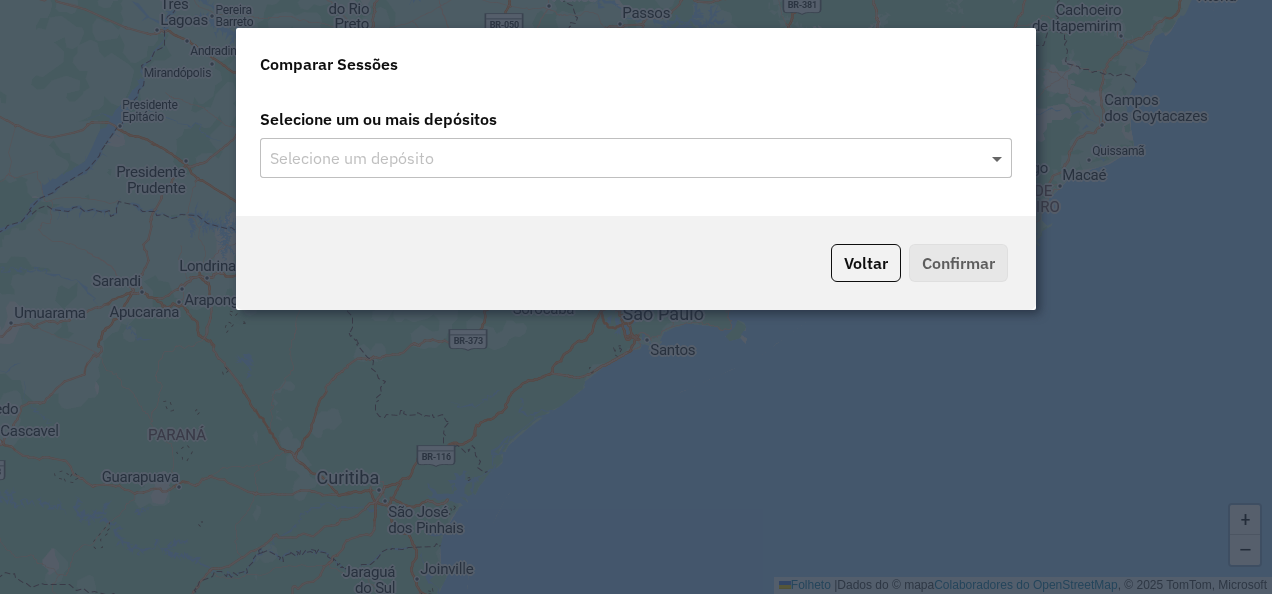 click 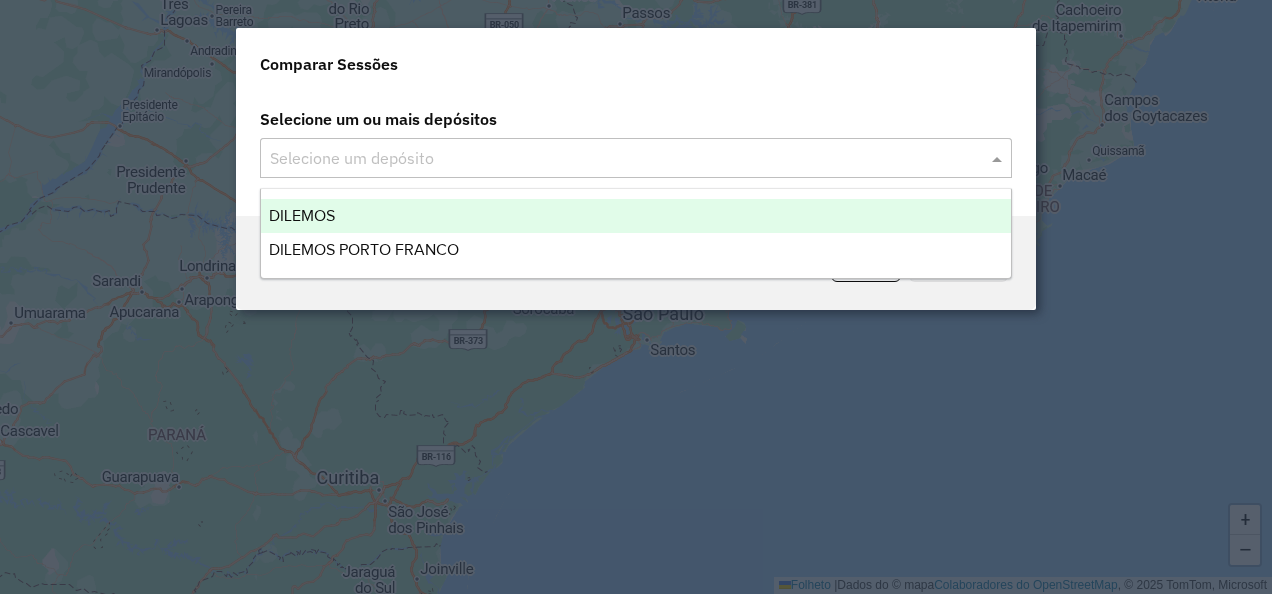 click on "DILEMOS" at bounding box center [302, 215] 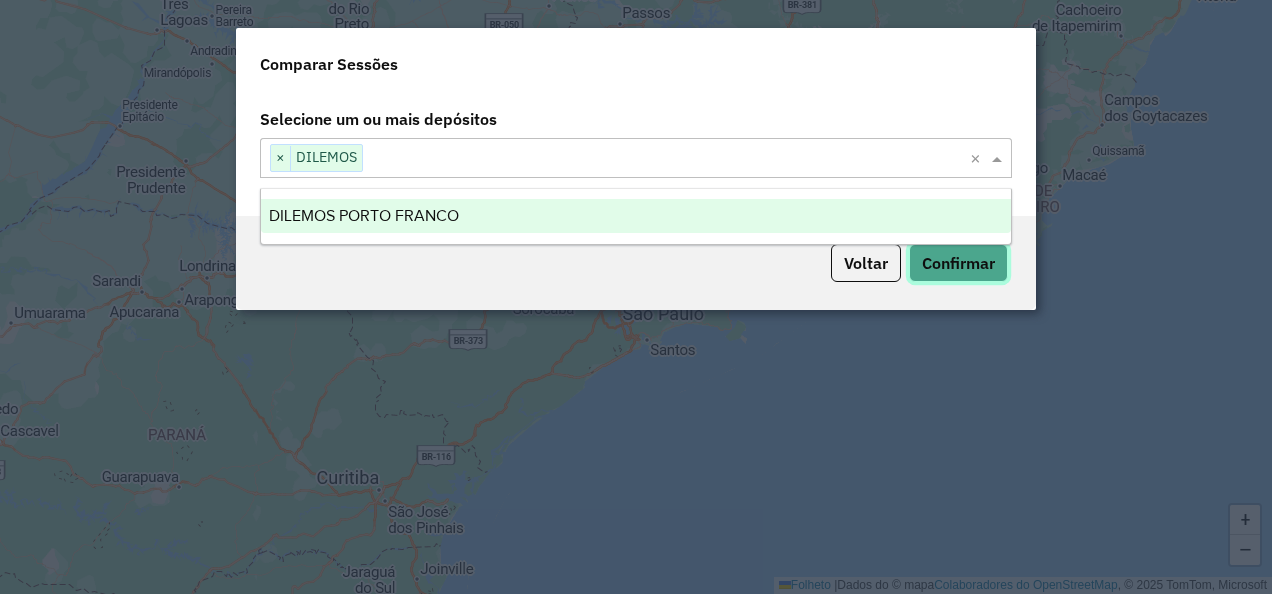 click on "Confirmar" 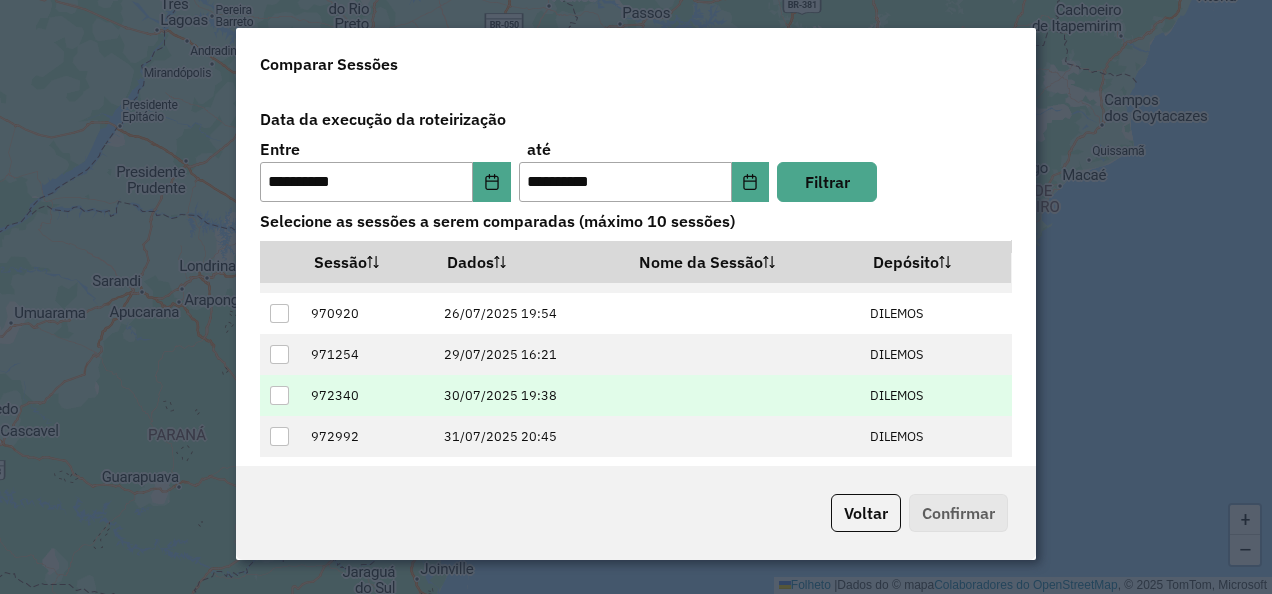 scroll, scrollTop: 37, scrollLeft: 0, axis: vertical 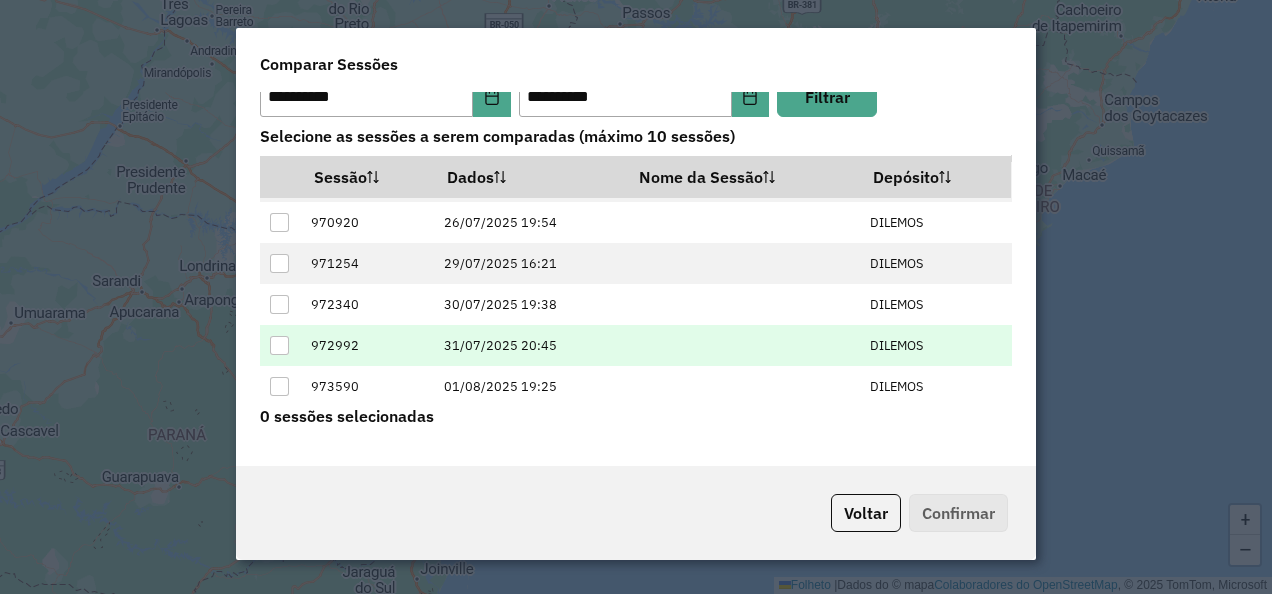 click at bounding box center (279, 345) 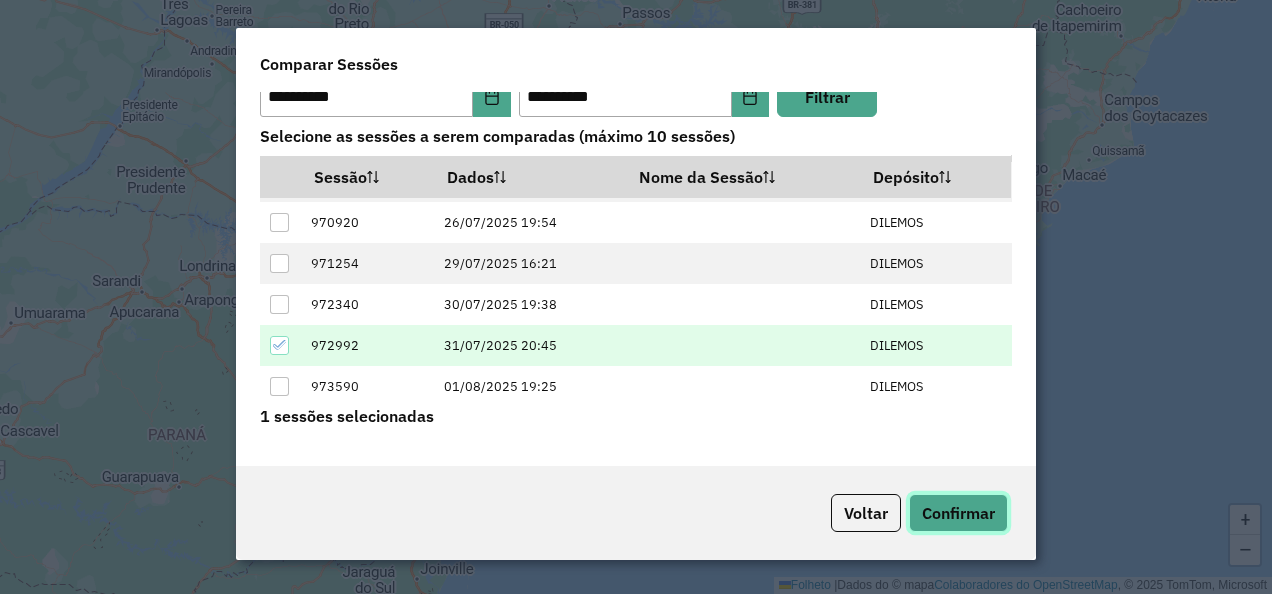 click on "Confirmar" 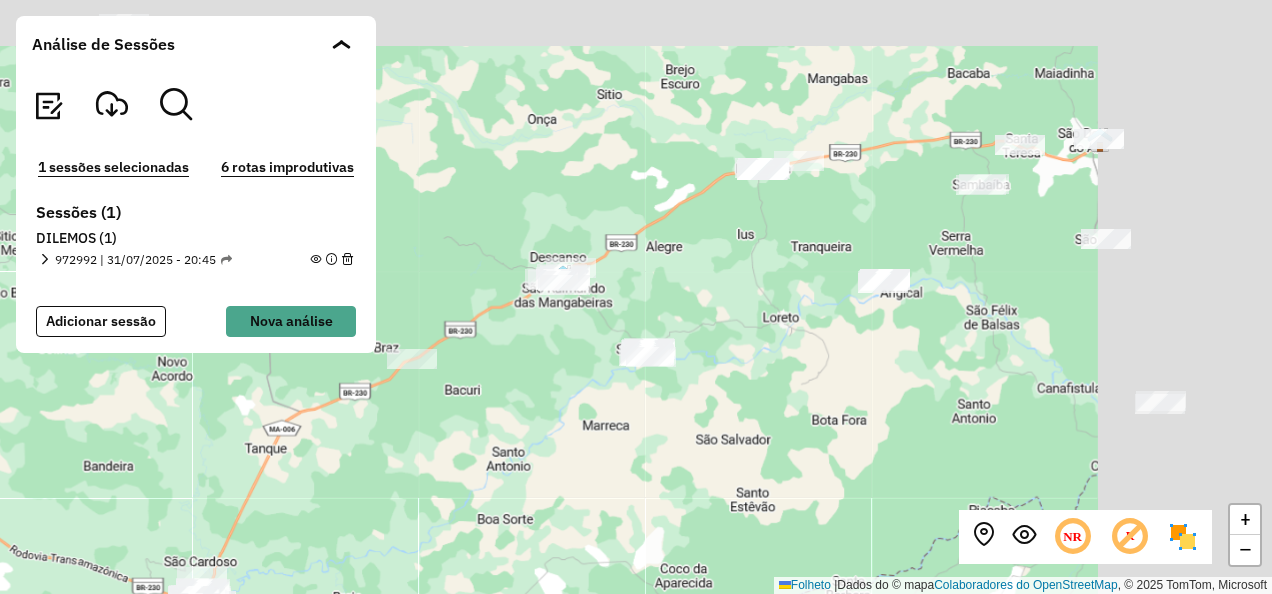 drag, startPoint x: 1025, startPoint y: 156, endPoint x: 568, endPoint y: 460, distance: 548.8761 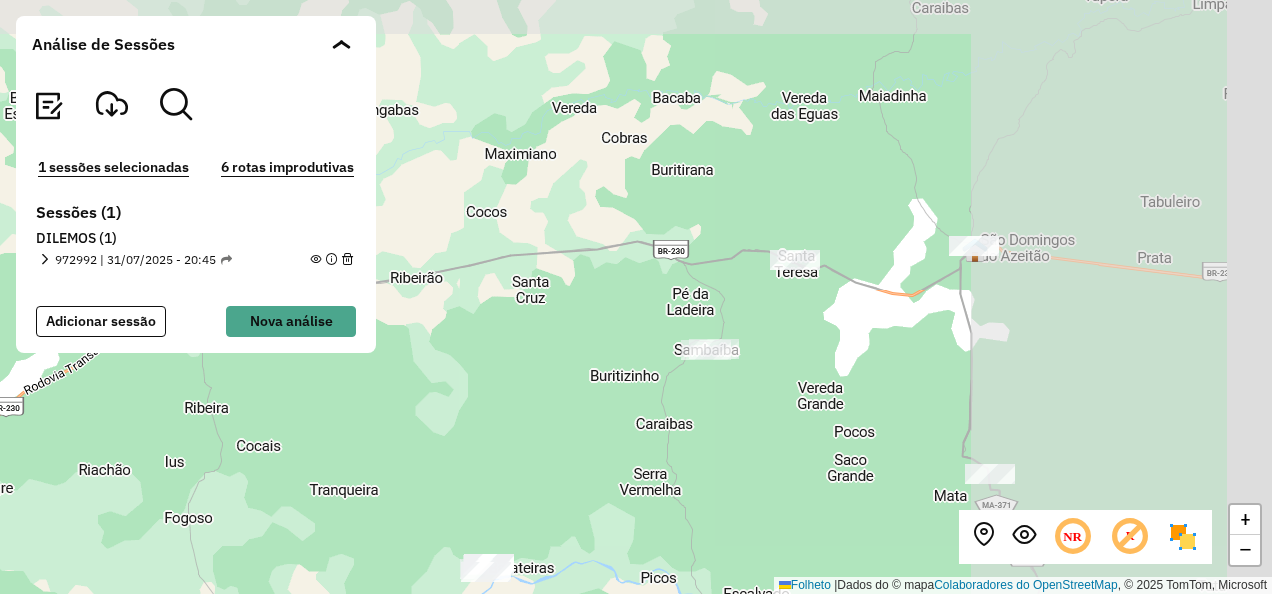 drag, startPoint x: 1038, startPoint y: 122, endPoint x: 555, endPoint y: 285, distance: 509.7627 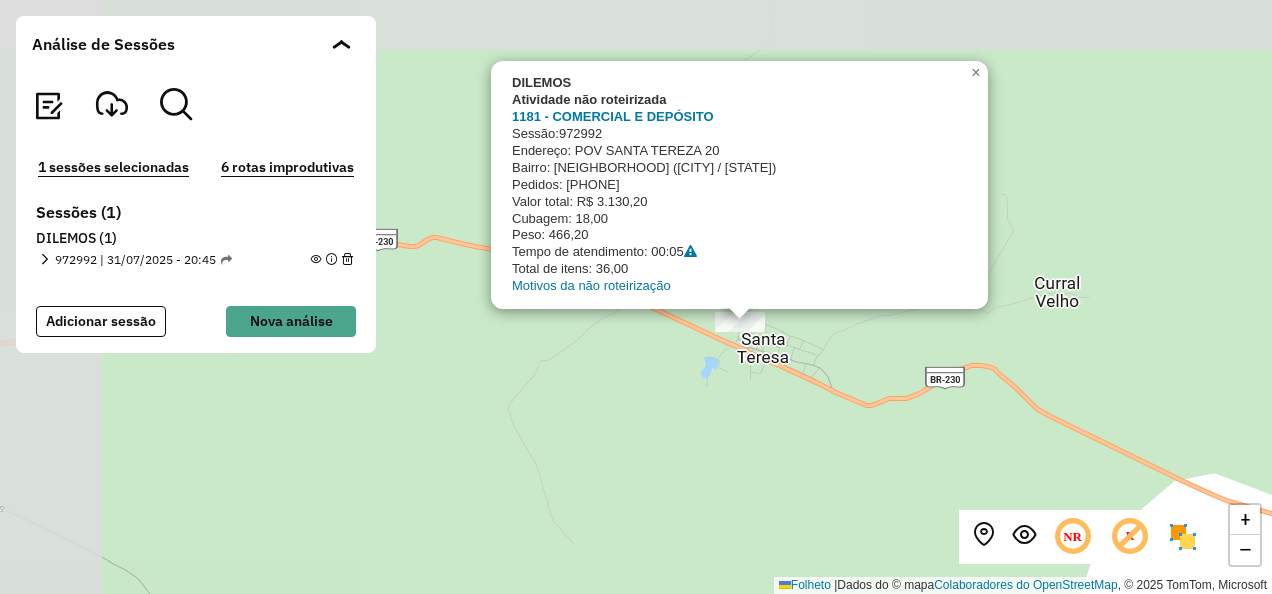 drag, startPoint x: 667, startPoint y: 320, endPoint x: 859, endPoint y: 386, distance: 203.02708 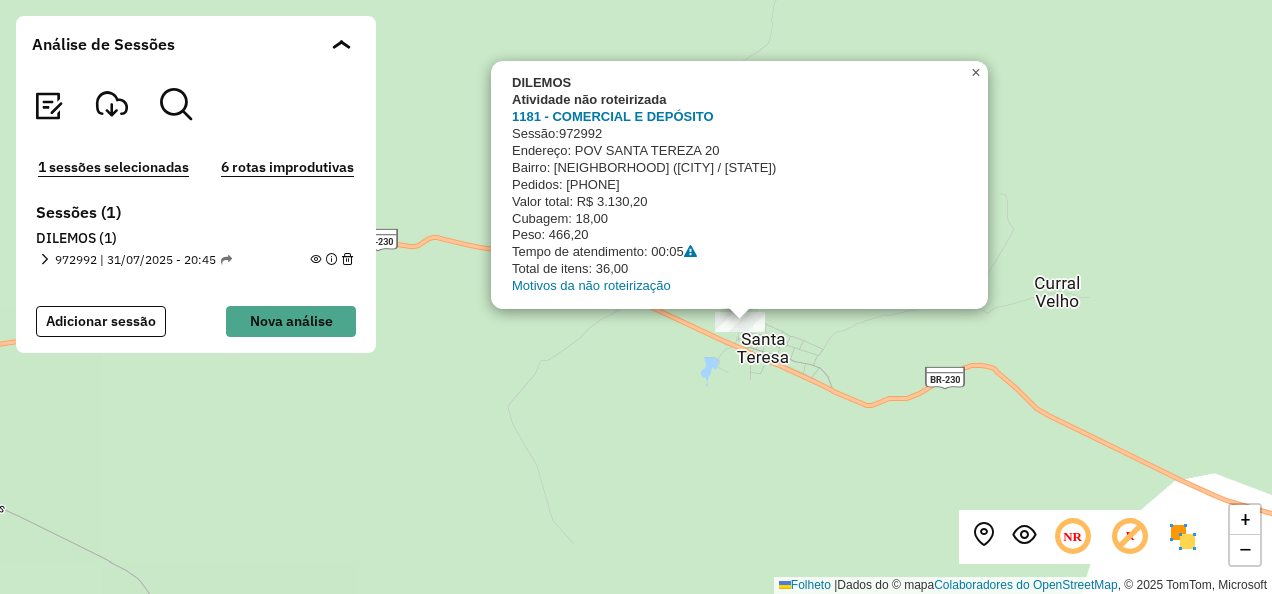 click on "×" 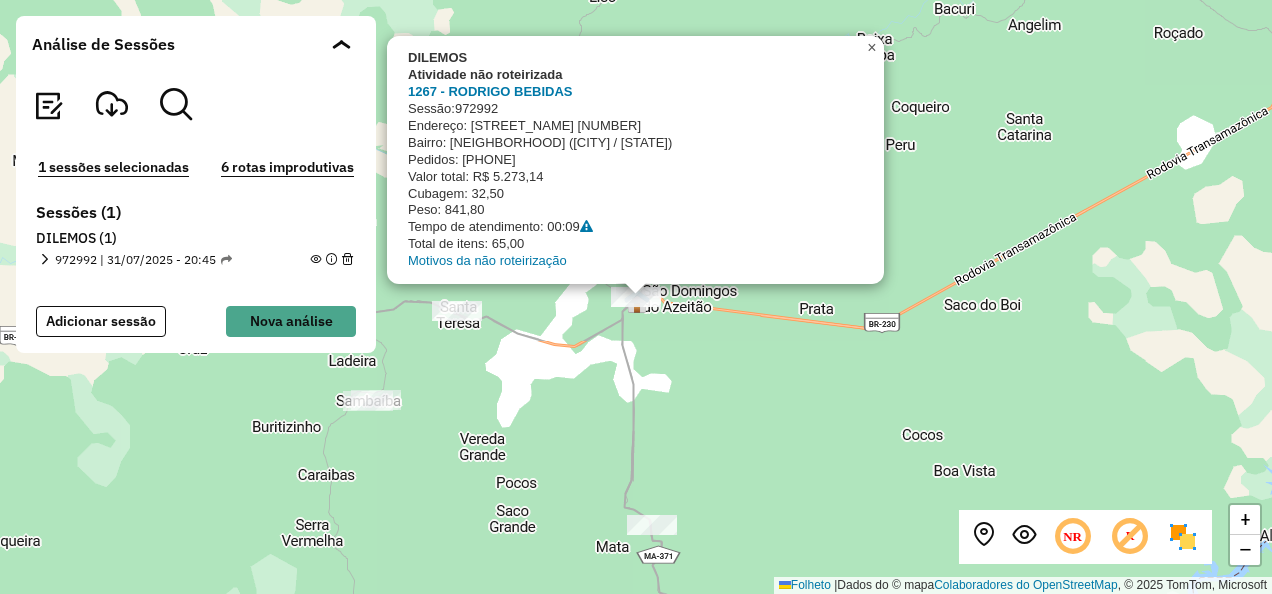 click on "×" 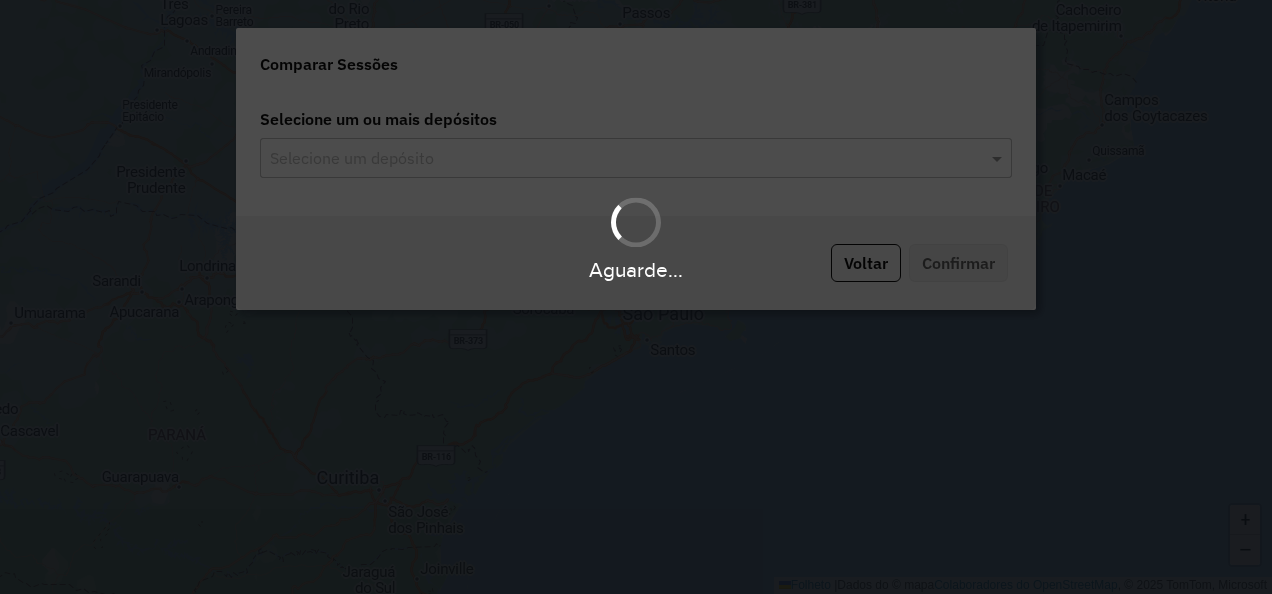 scroll, scrollTop: 0, scrollLeft: 0, axis: both 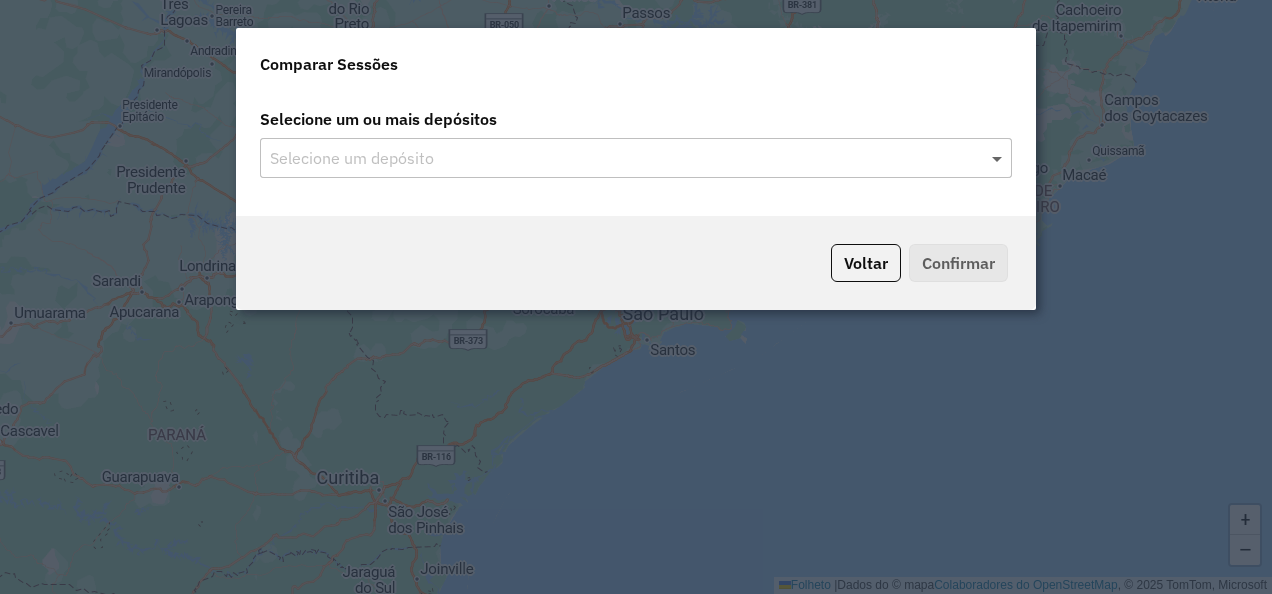 click 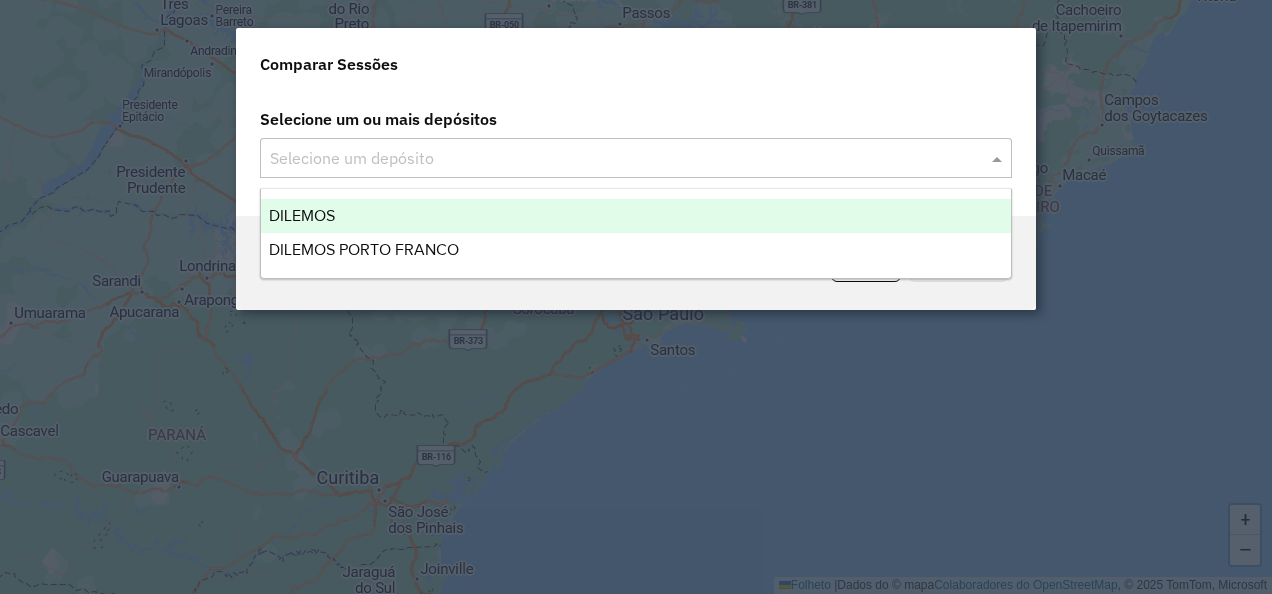 click 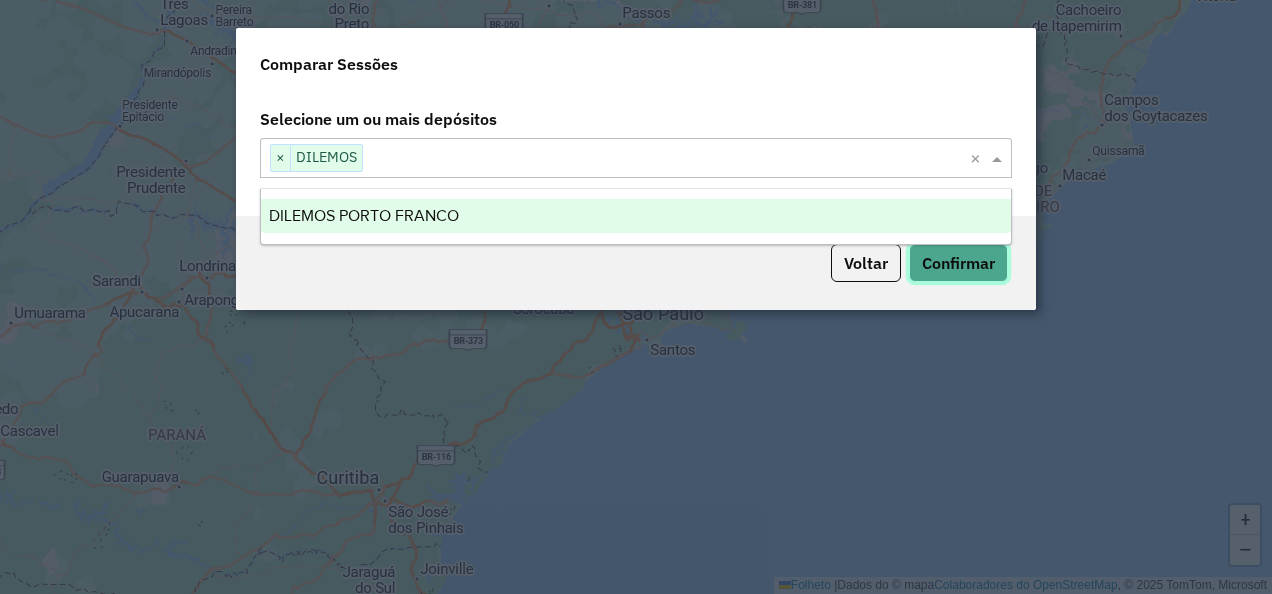 click on "Confirmar" 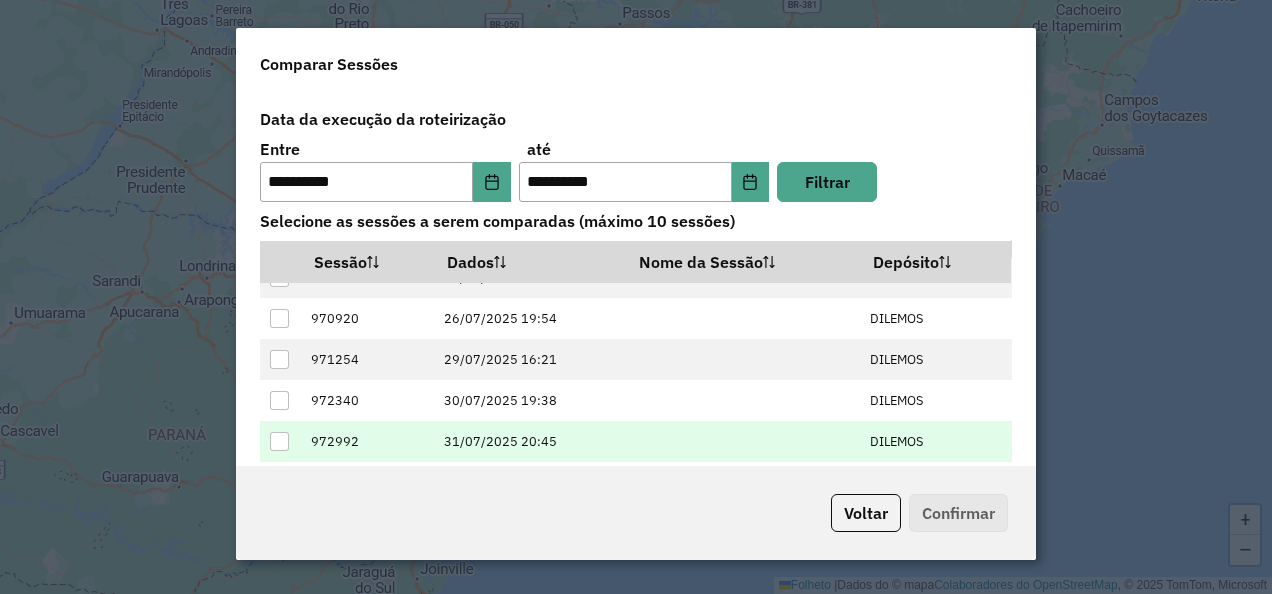 scroll, scrollTop: 37, scrollLeft: 0, axis: vertical 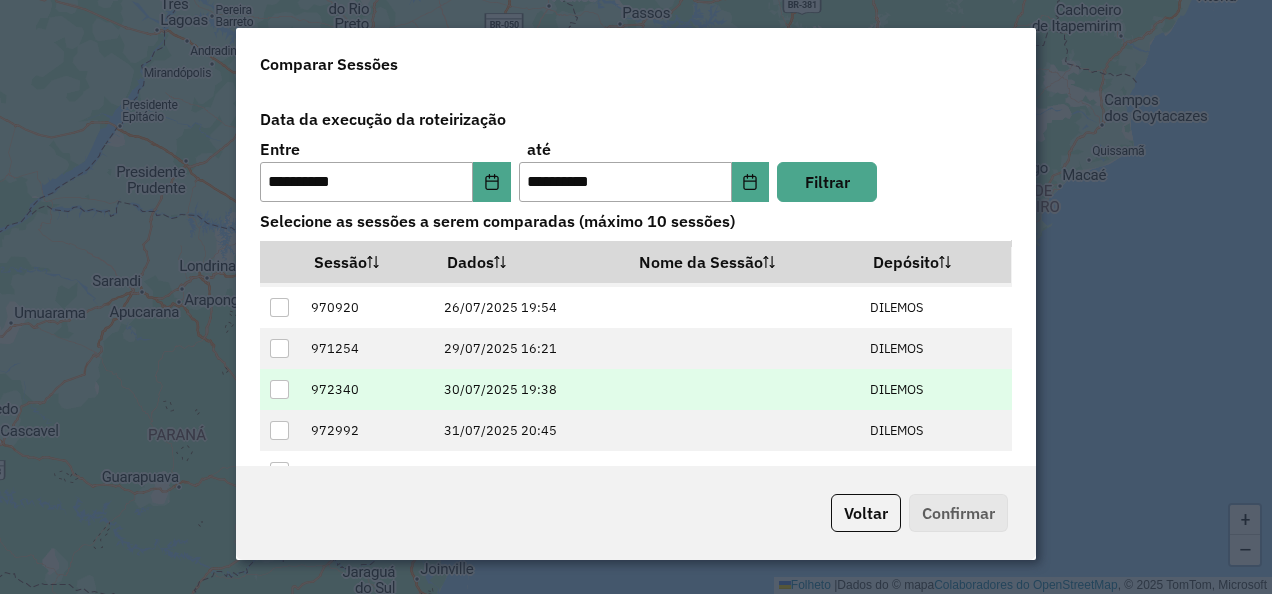 click at bounding box center (279, 389) 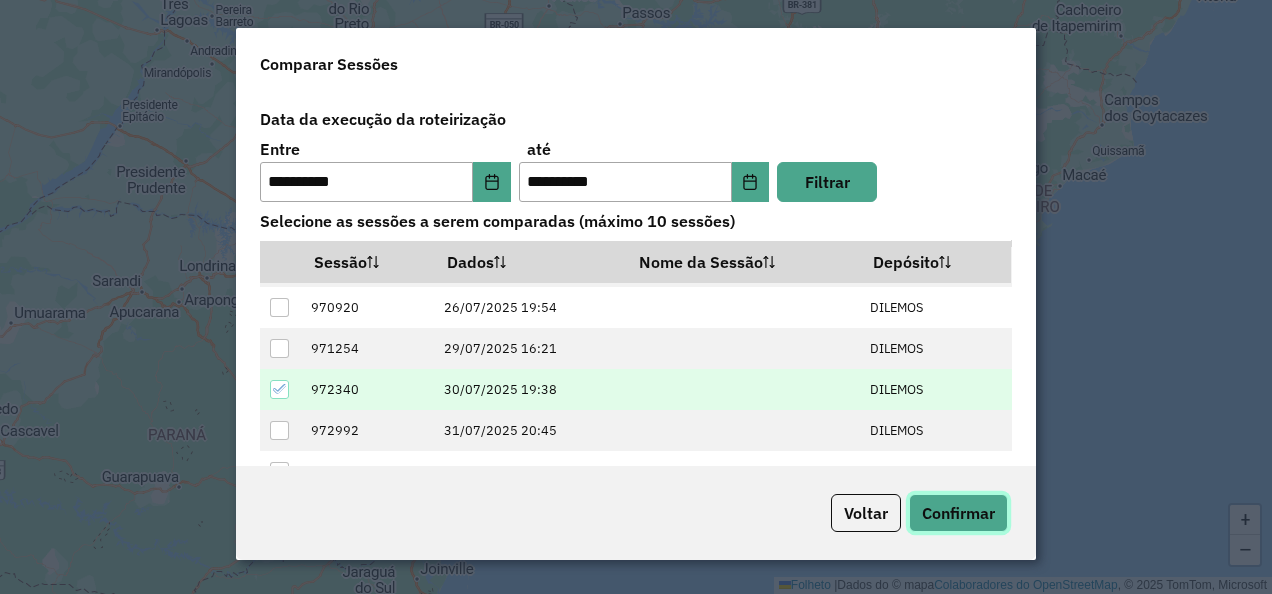 click on "Confirmar" 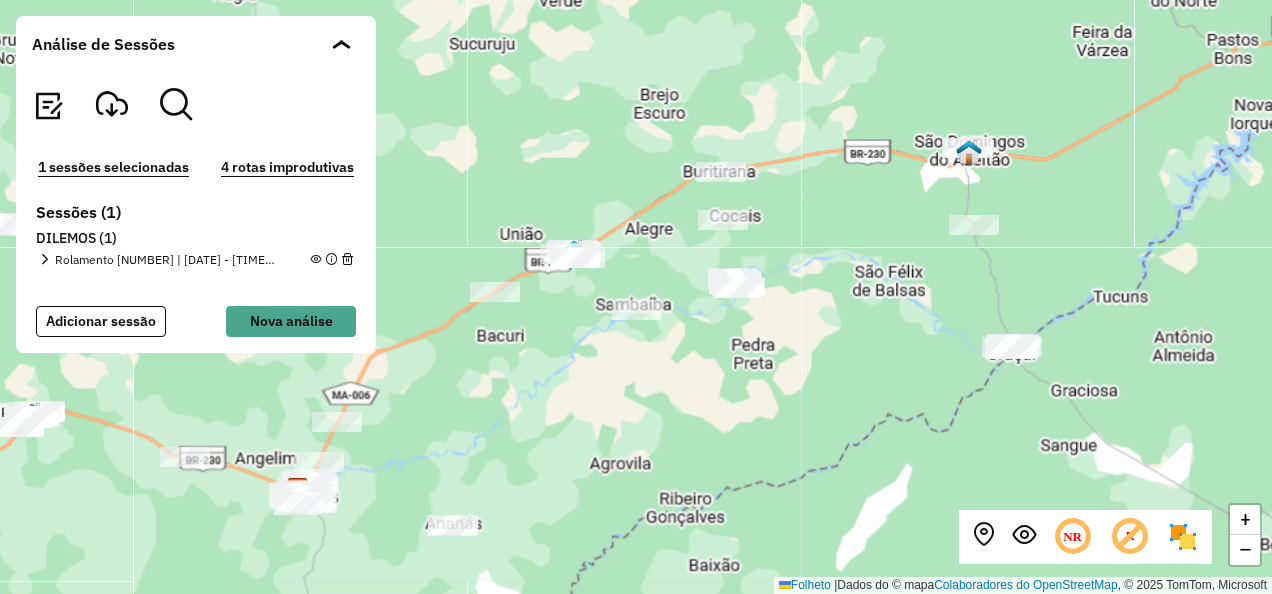drag, startPoint x: 830, startPoint y: 198, endPoint x: 496, endPoint y: 394, distance: 387.26218 